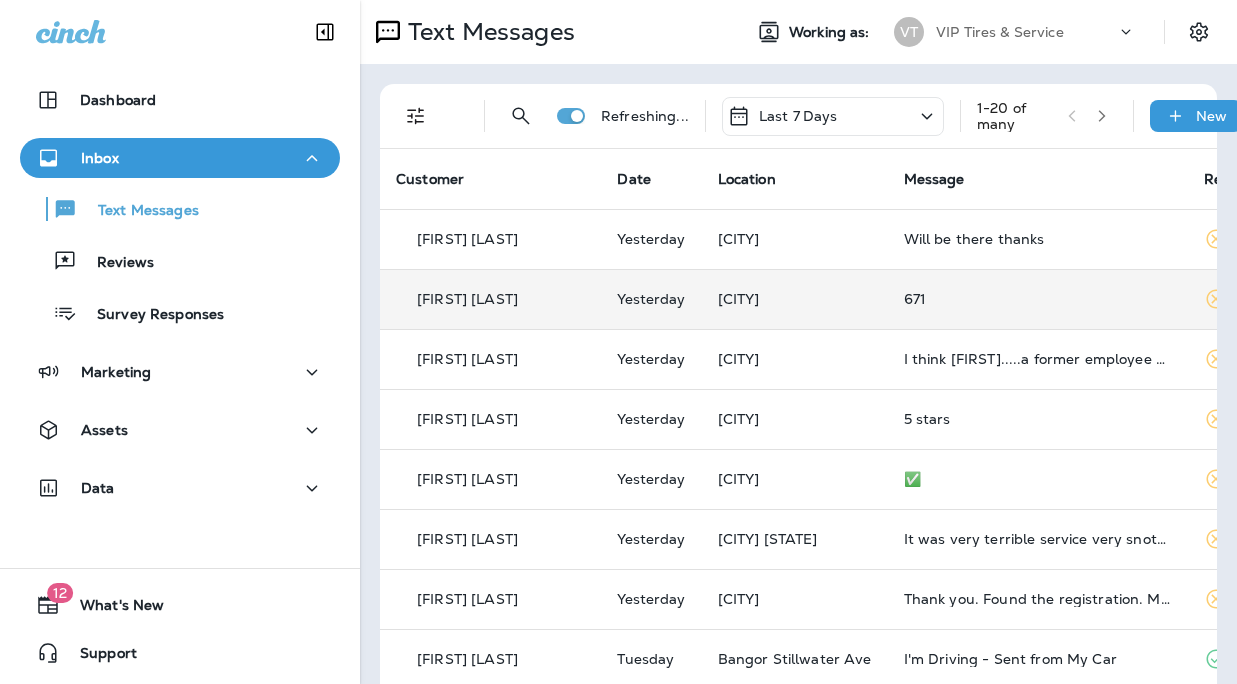 scroll, scrollTop: 0, scrollLeft: 0, axis: both 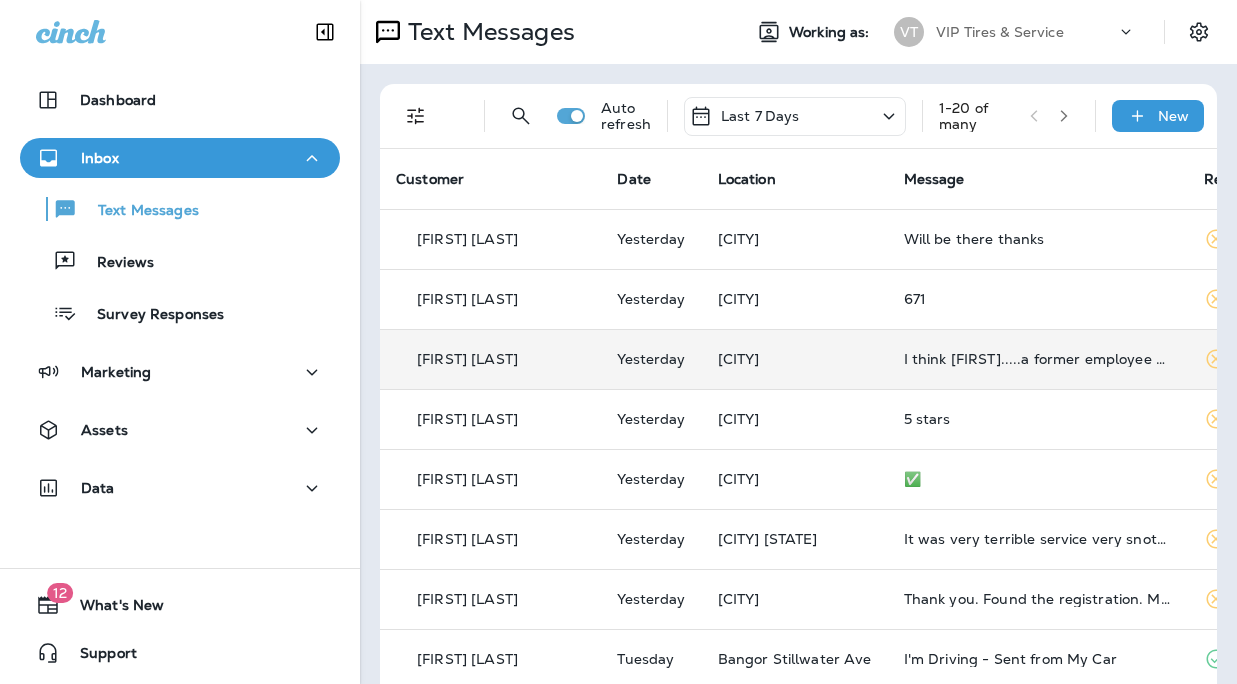click on "[CITY]" at bounding box center [795, 359] 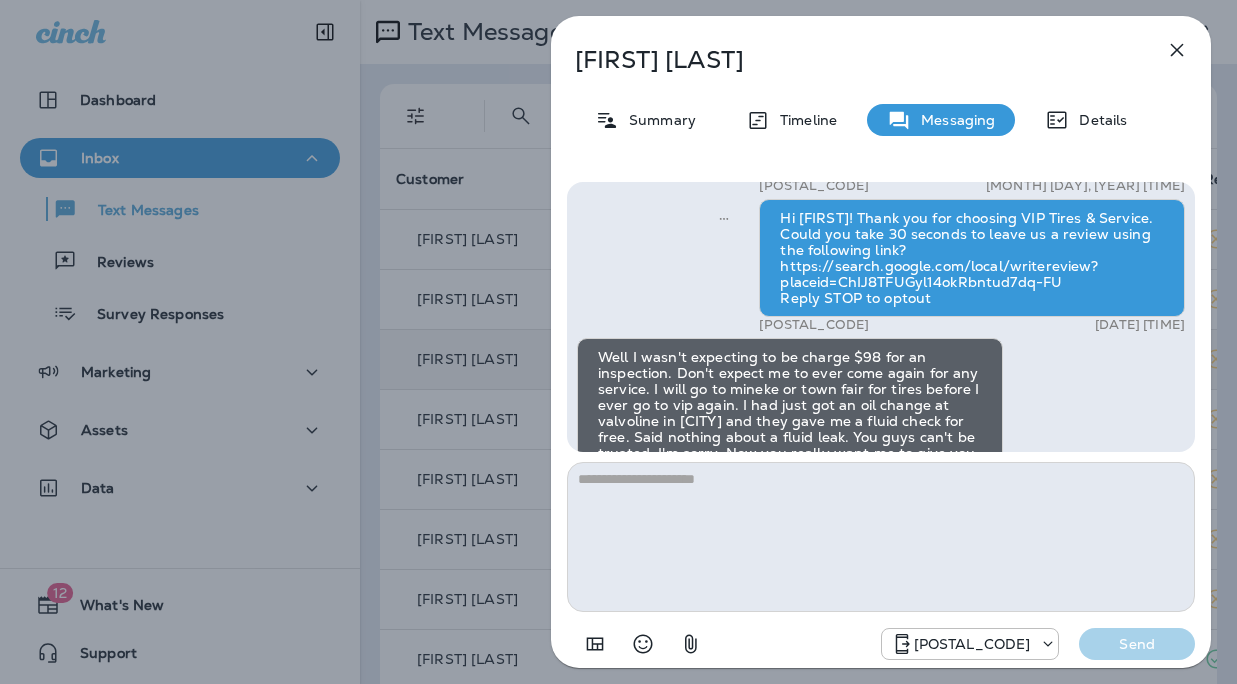 scroll, scrollTop: -756, scrollLeft: 0, axis: vertical 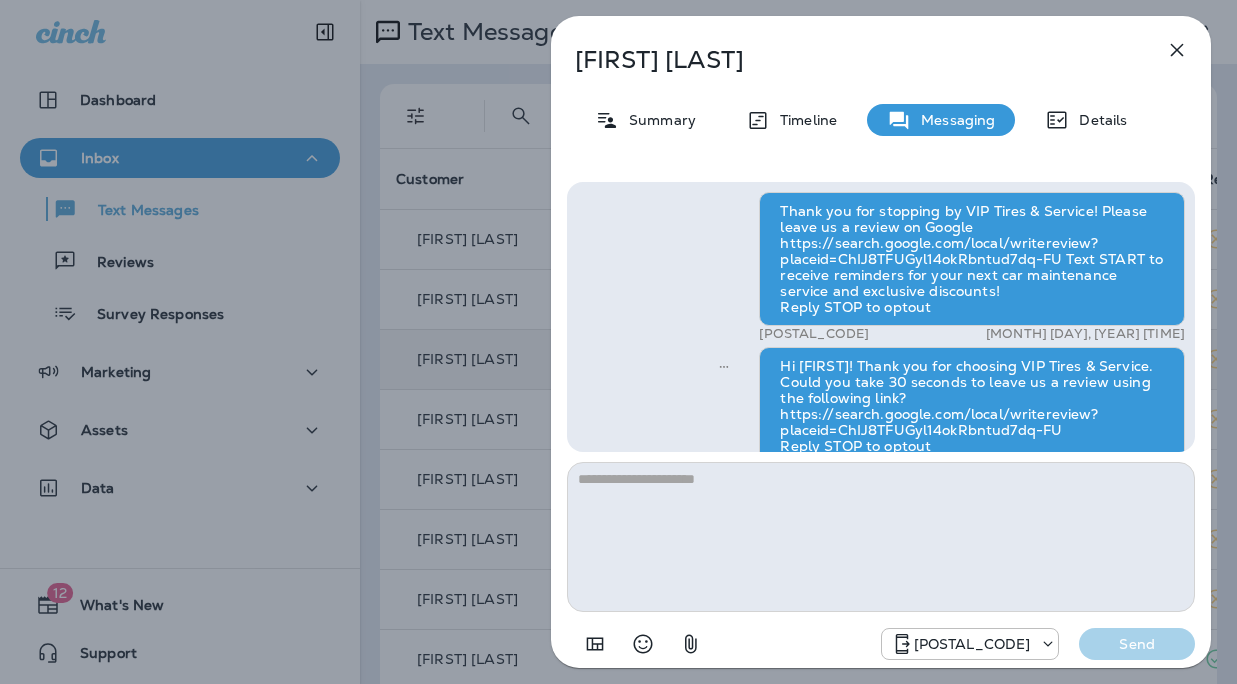 click on "[FIRST] [LAST]" at bounding box center [848, 60] 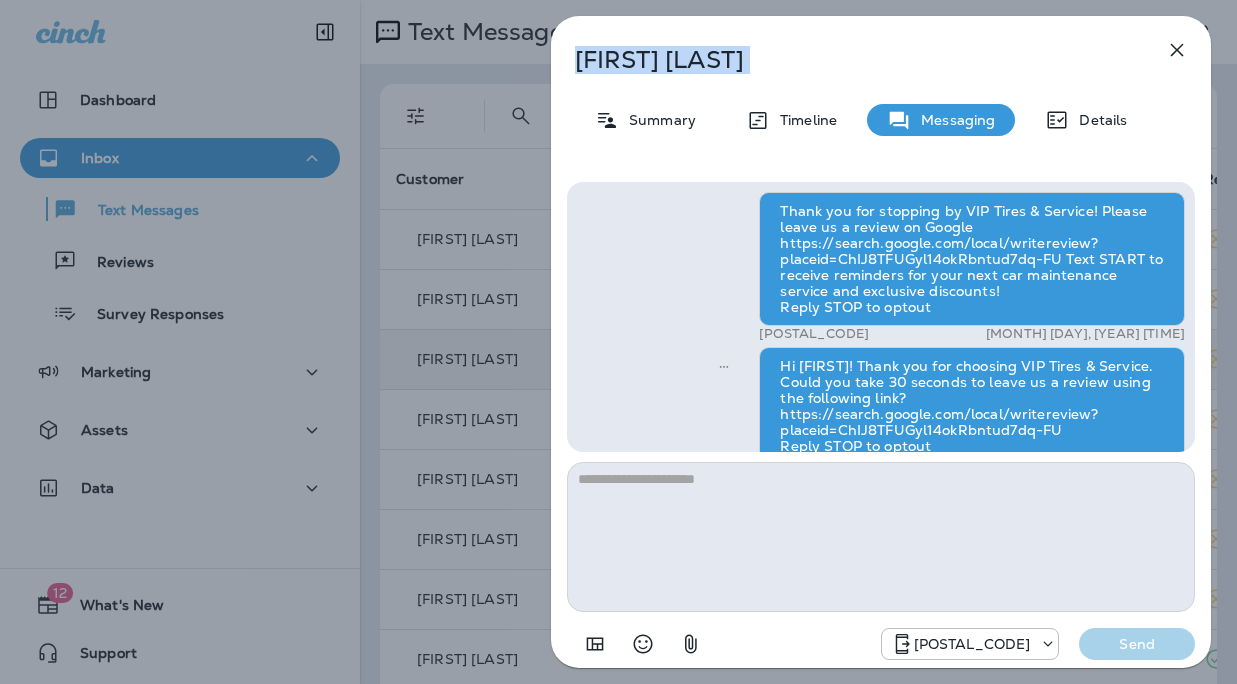 click on "[FIRST] [LAST]" at bounding box center [848, 60] 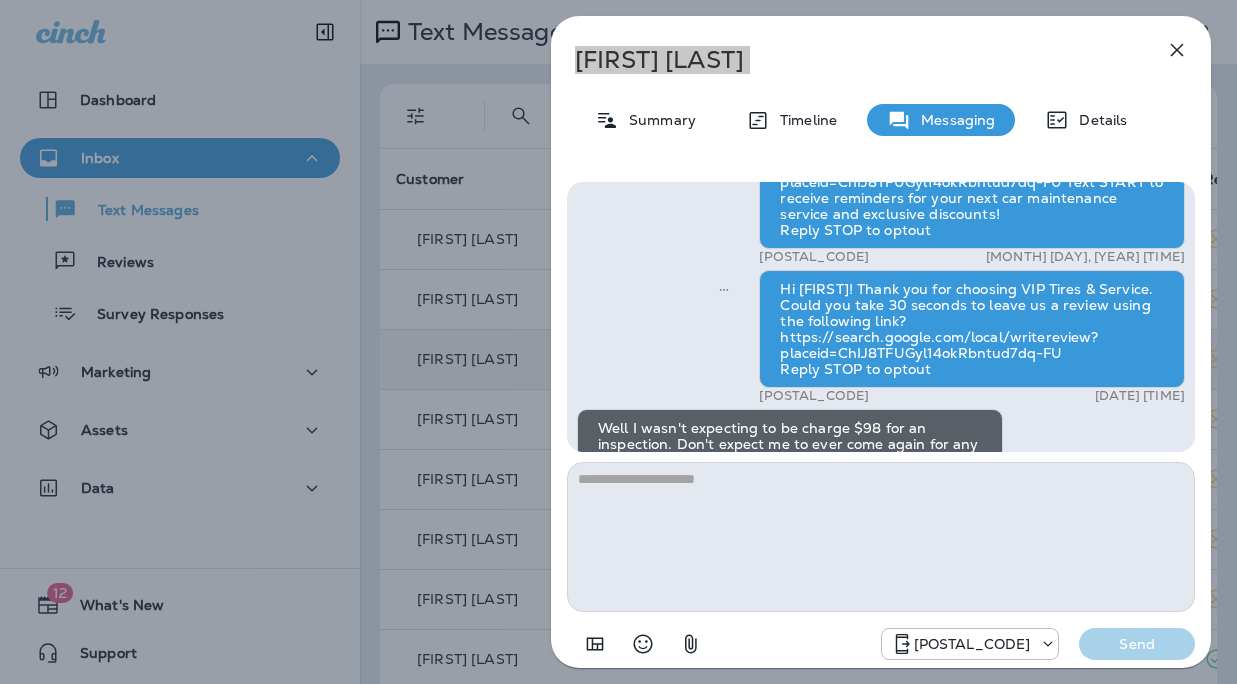 scroll, scrollTop: -356, scrollLeft: 0, axis: vertical 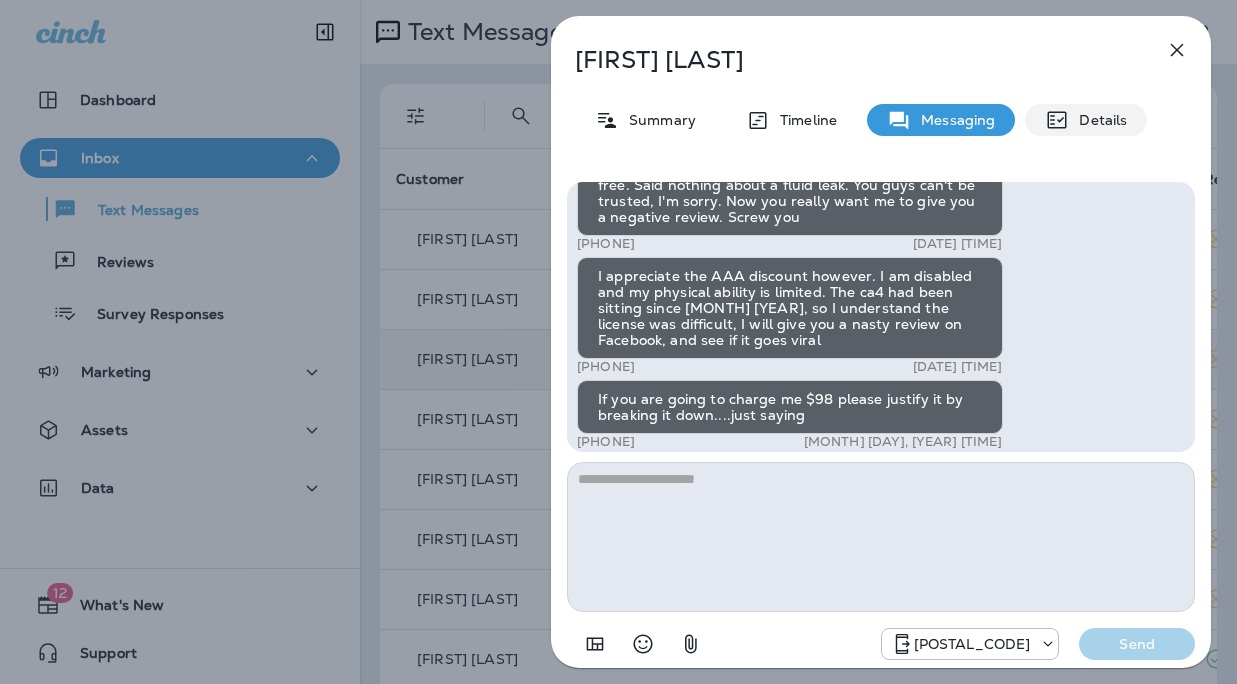 click on "Details" at bounding box center (1098, 120) 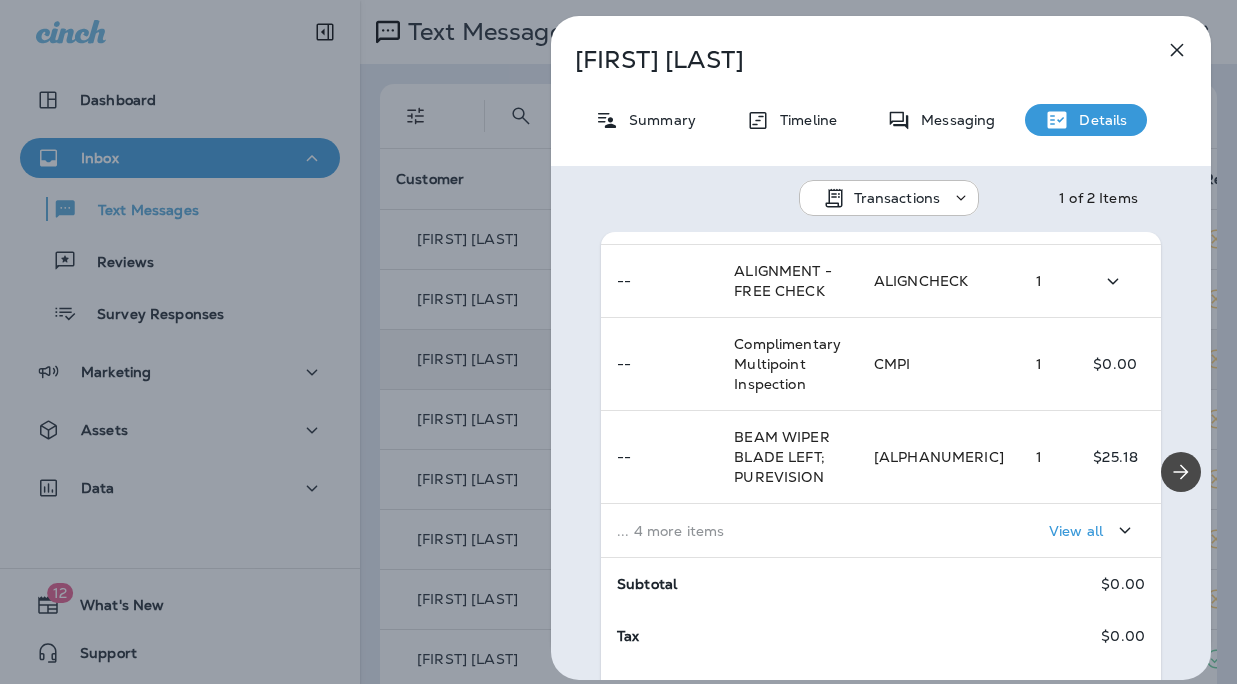 scroll, scrollTop: 441, scrollLeft: 0, axis: vertical 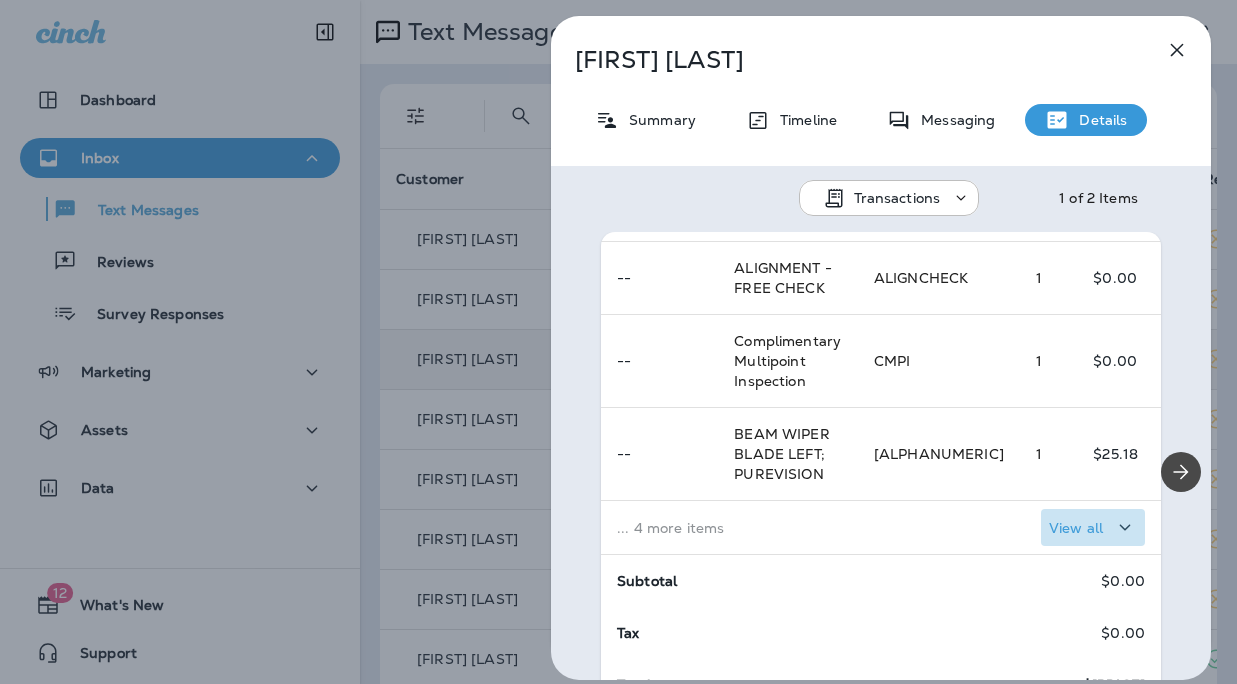 click on "View all" at bounding box center (1076, 528) 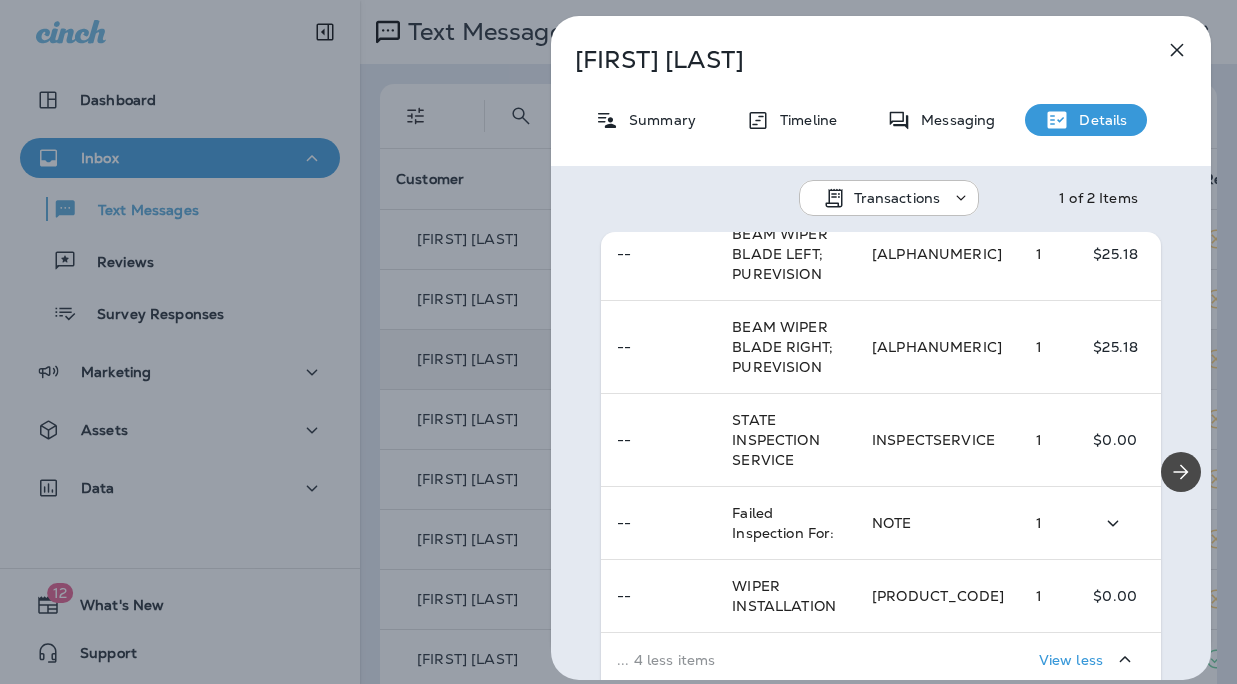 scroll, scrollTop: 741, scrollLeft: 0, axis: vertical 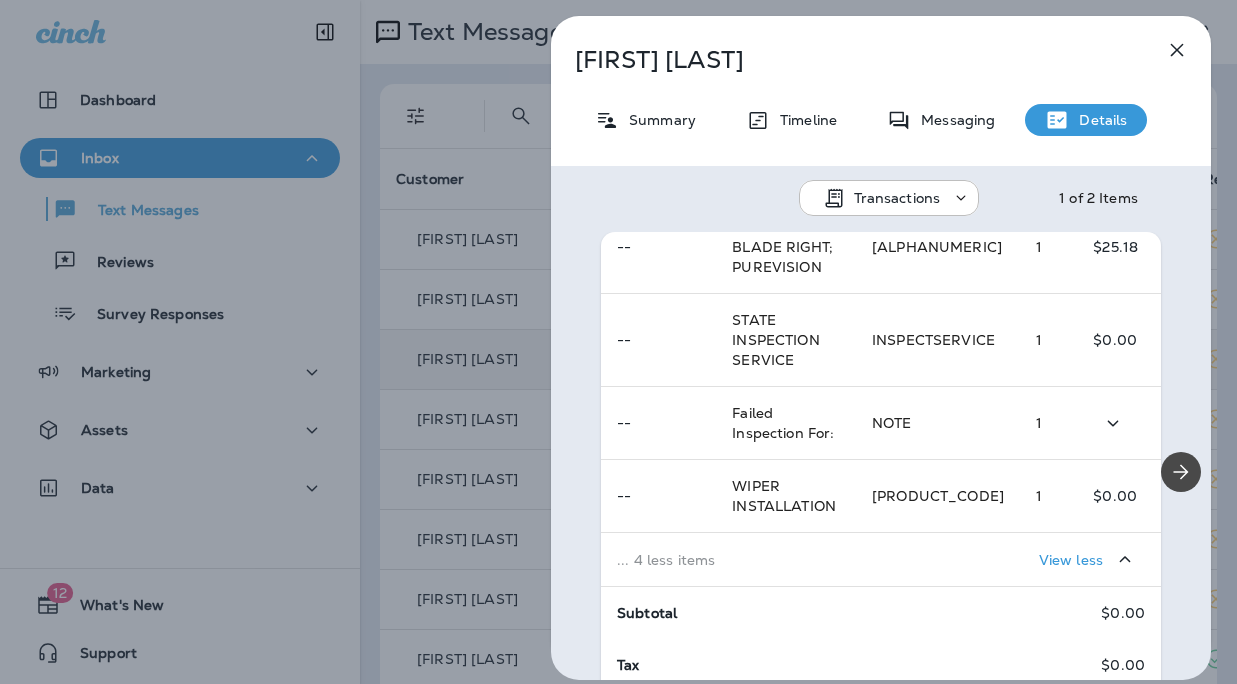 click on "NOTE" at bounding box center [938, 423] 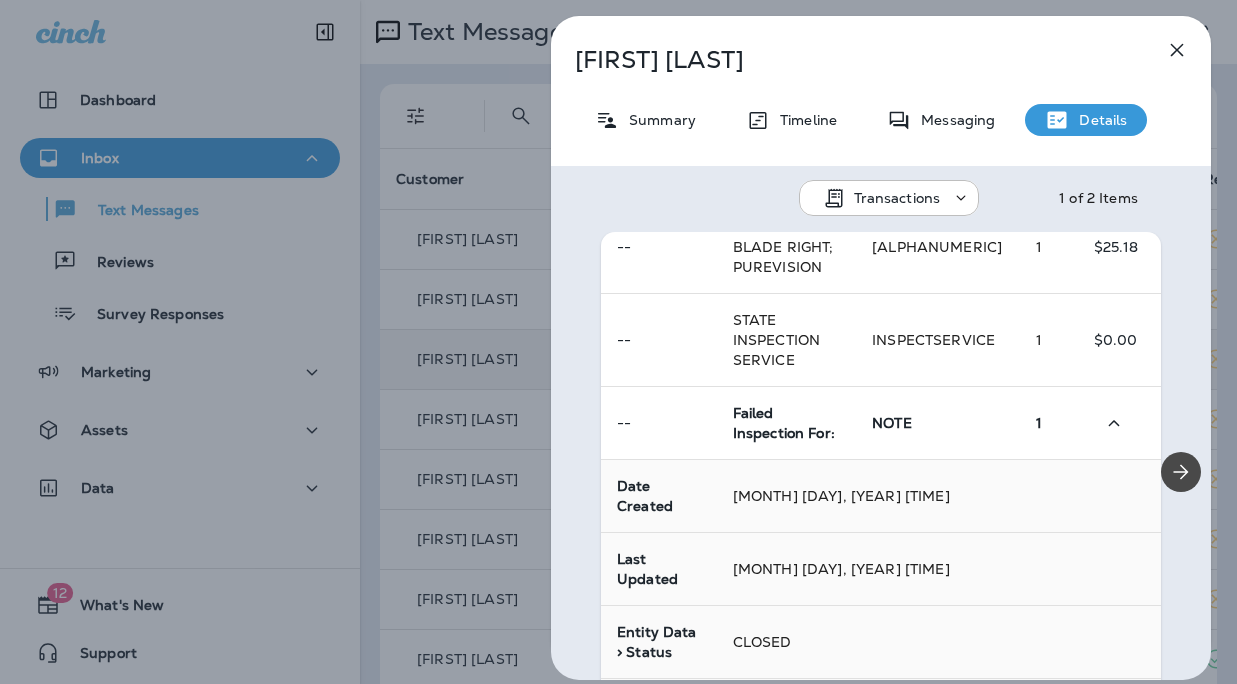 click on "NOTE" at bounding box center (938, 423) 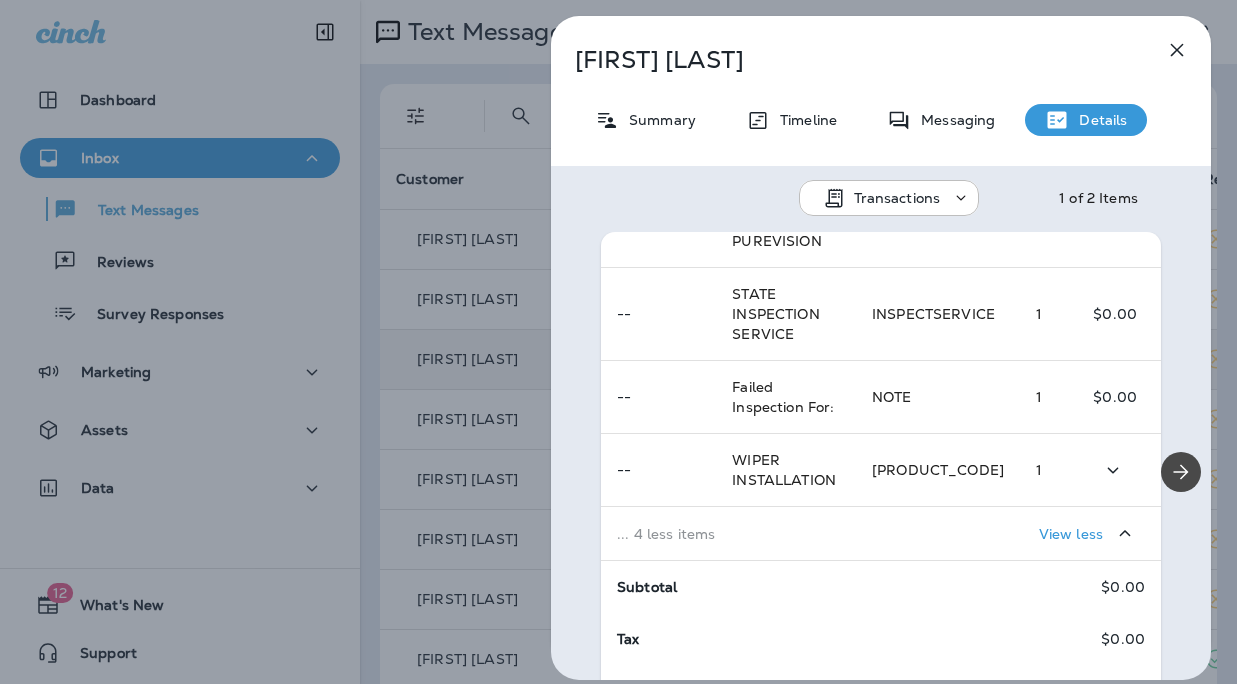 scroll, scrollTop: 773, scrollLeft: 0, axis: vertical 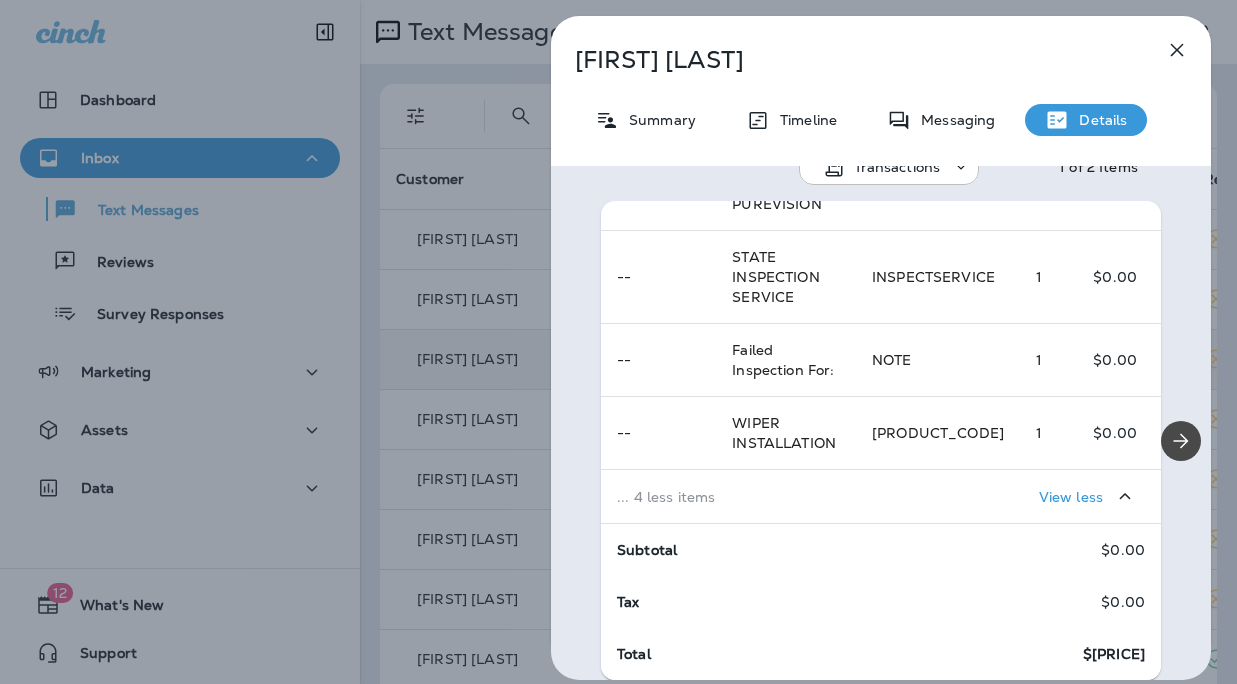 click on "View less" at bounding box center [1071, 497] 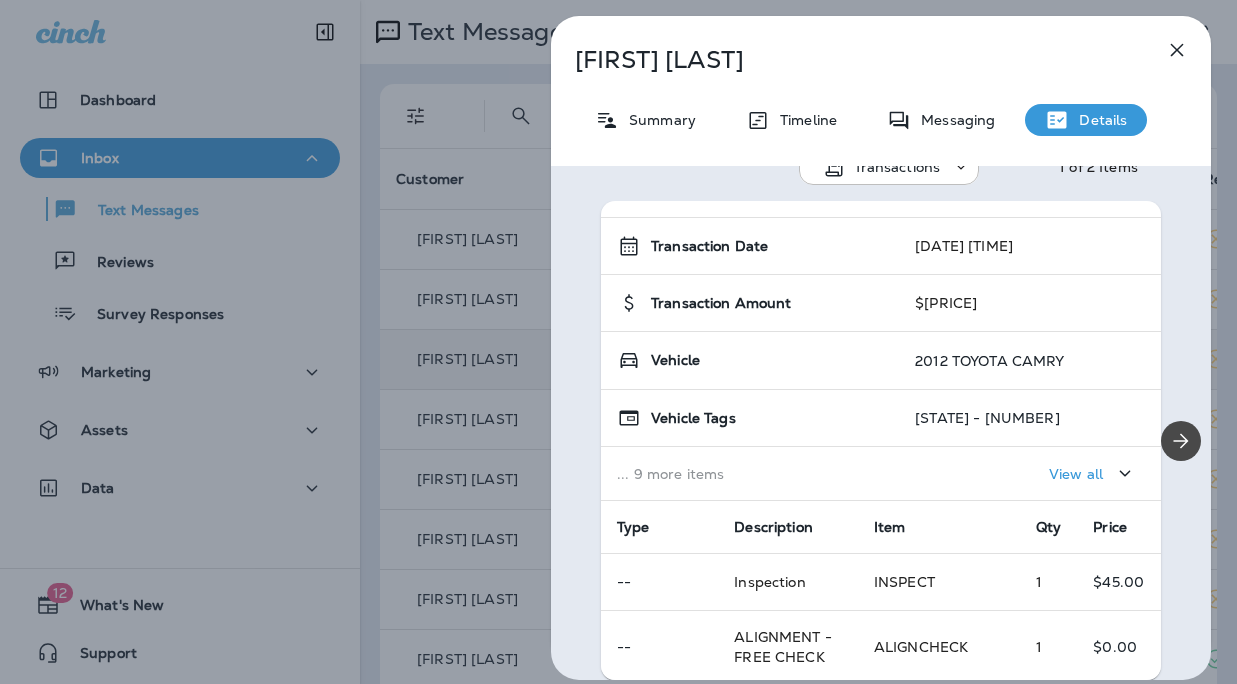 scroll, scrollTop: 0, scrollLeft: 0, axis: both 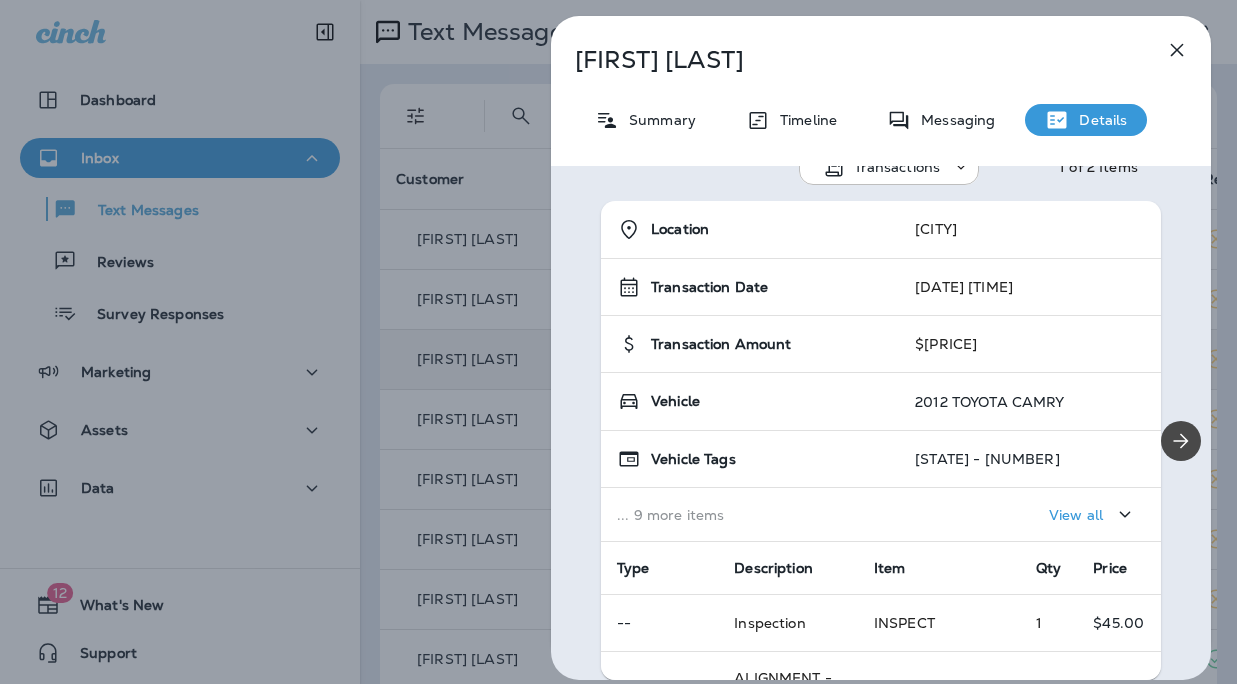 click 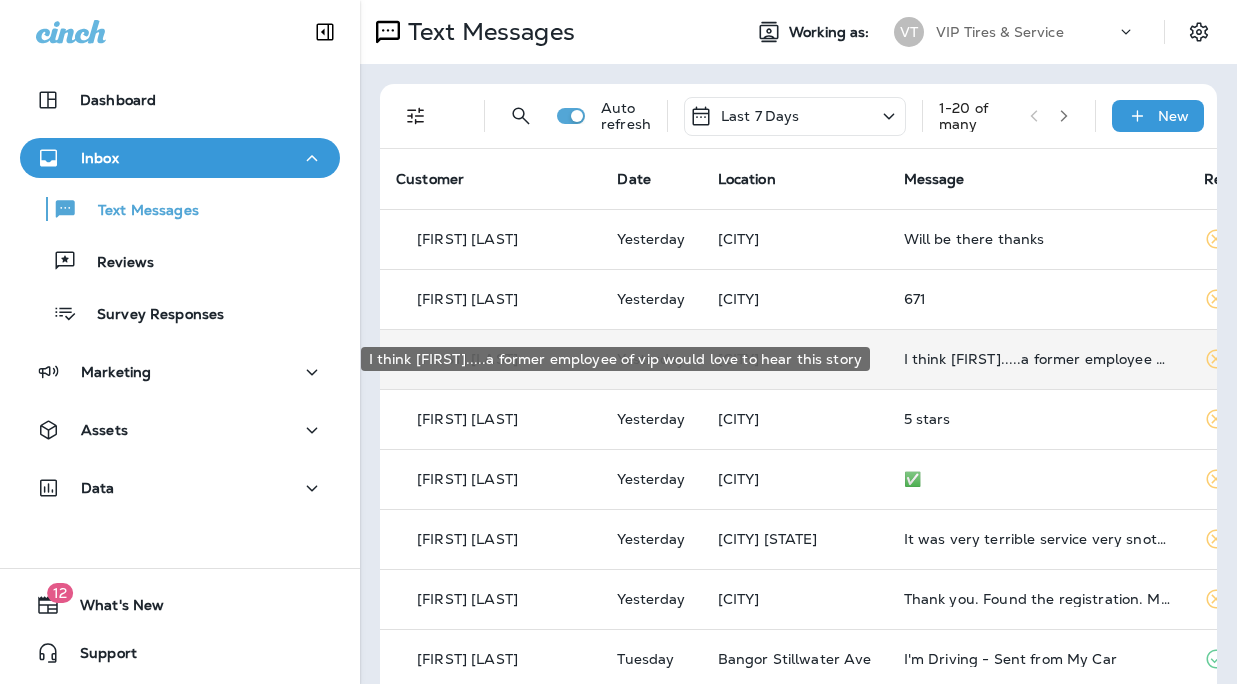 click on "I think [FIRST].....a former employee of vip would love to hear this story" at bounding box center (1038, 359) 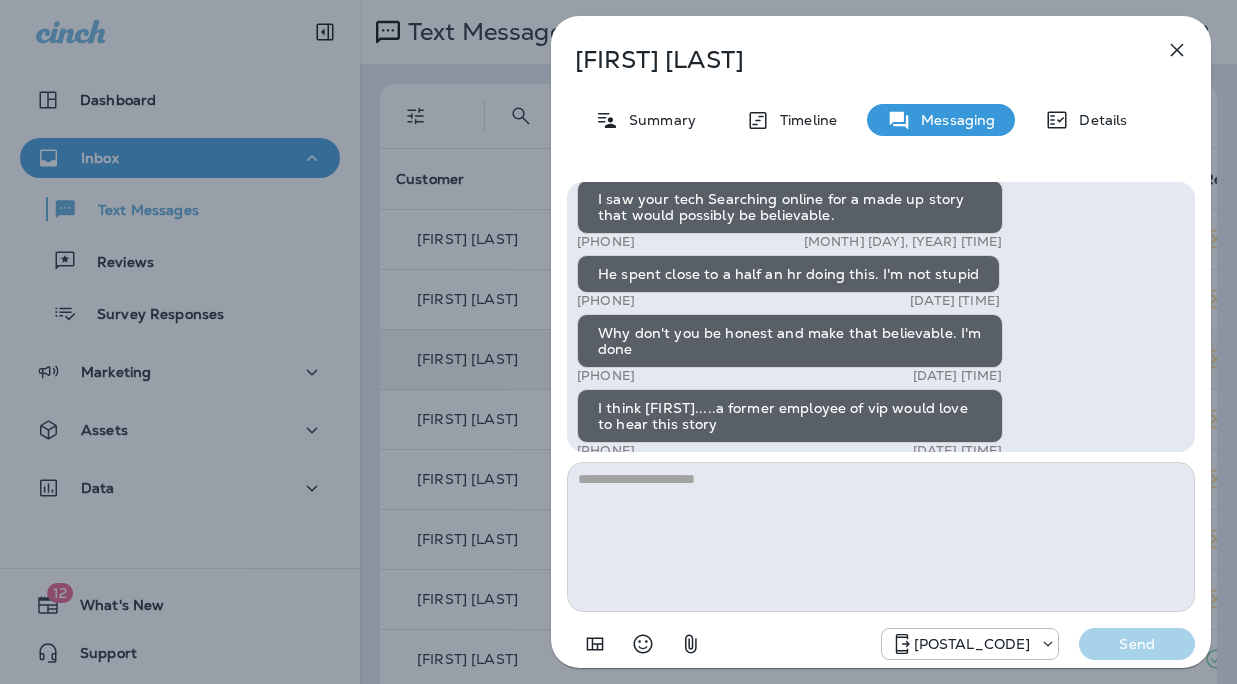 scroll, scrollTop: 0, scrollLeft: 0, axis: both 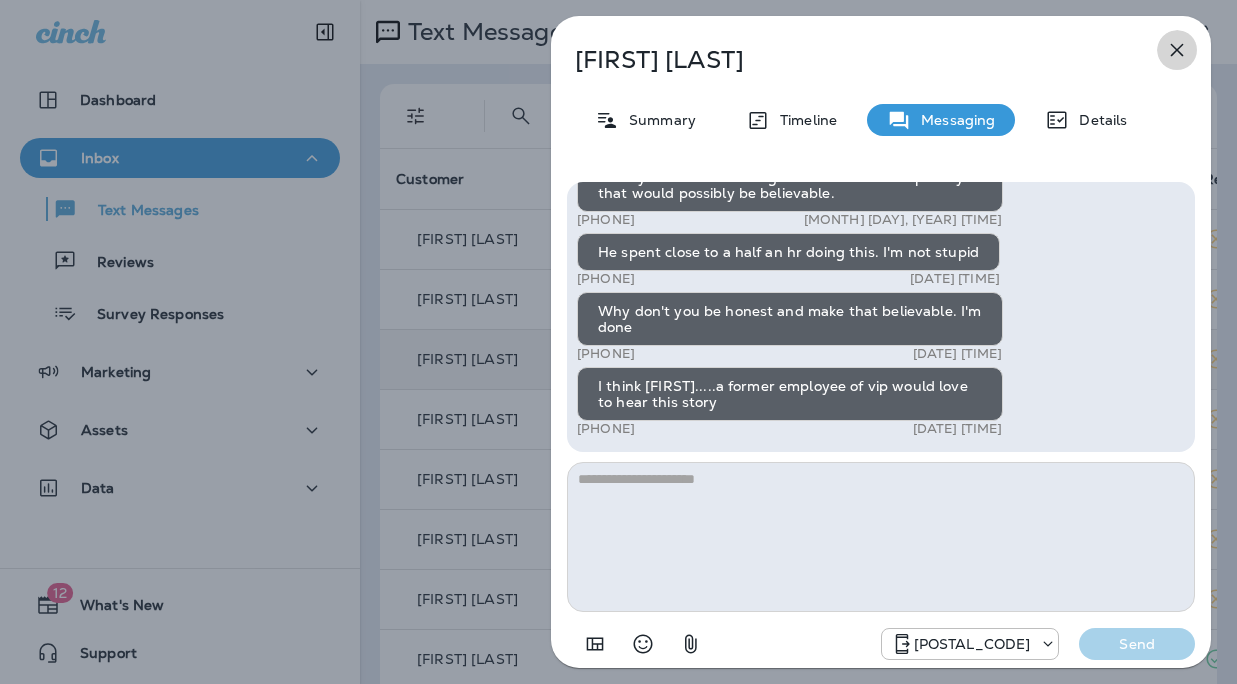 click 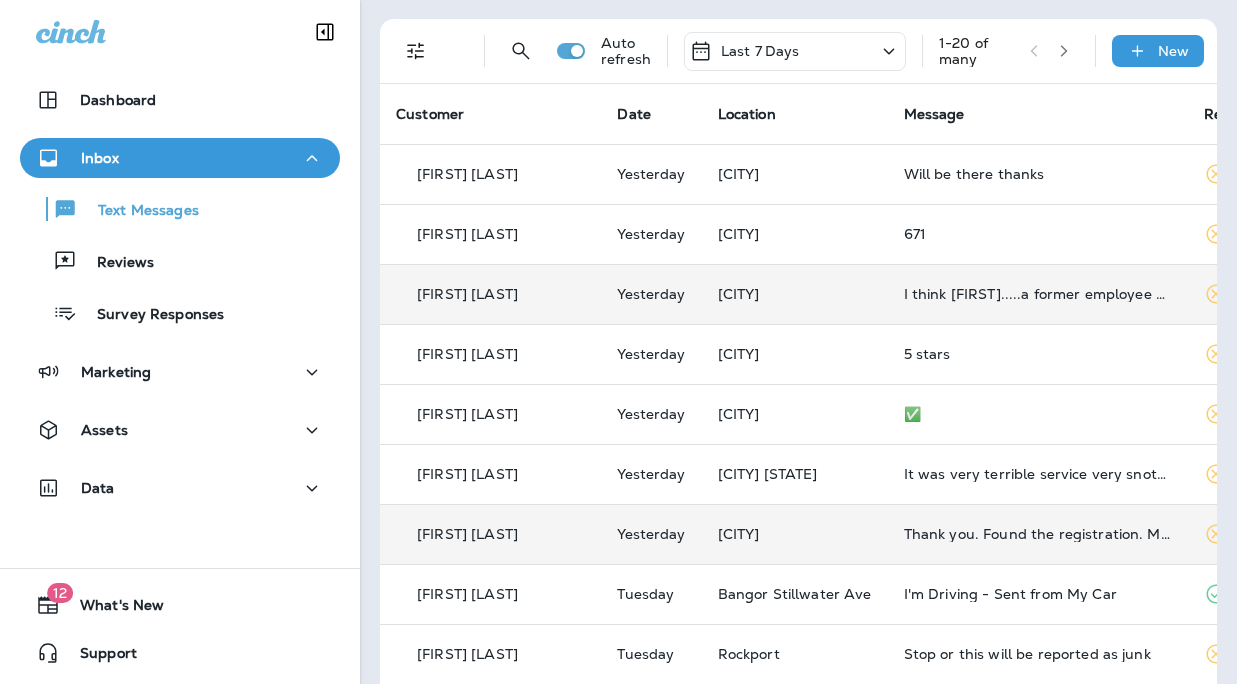 scroll, scrollTop: 100, scrollLeft: 0, axis: vertical 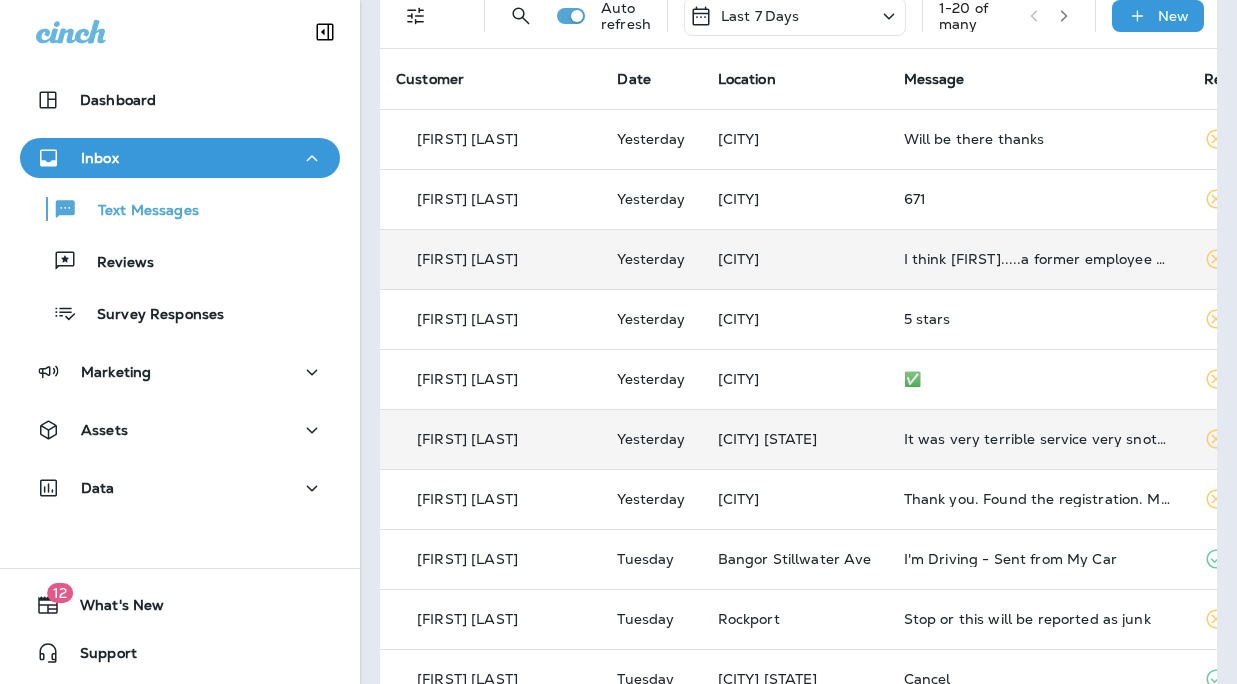 click on "It was very terrible service very snotty receptionist very rude" at bounding box center (1038, 439) 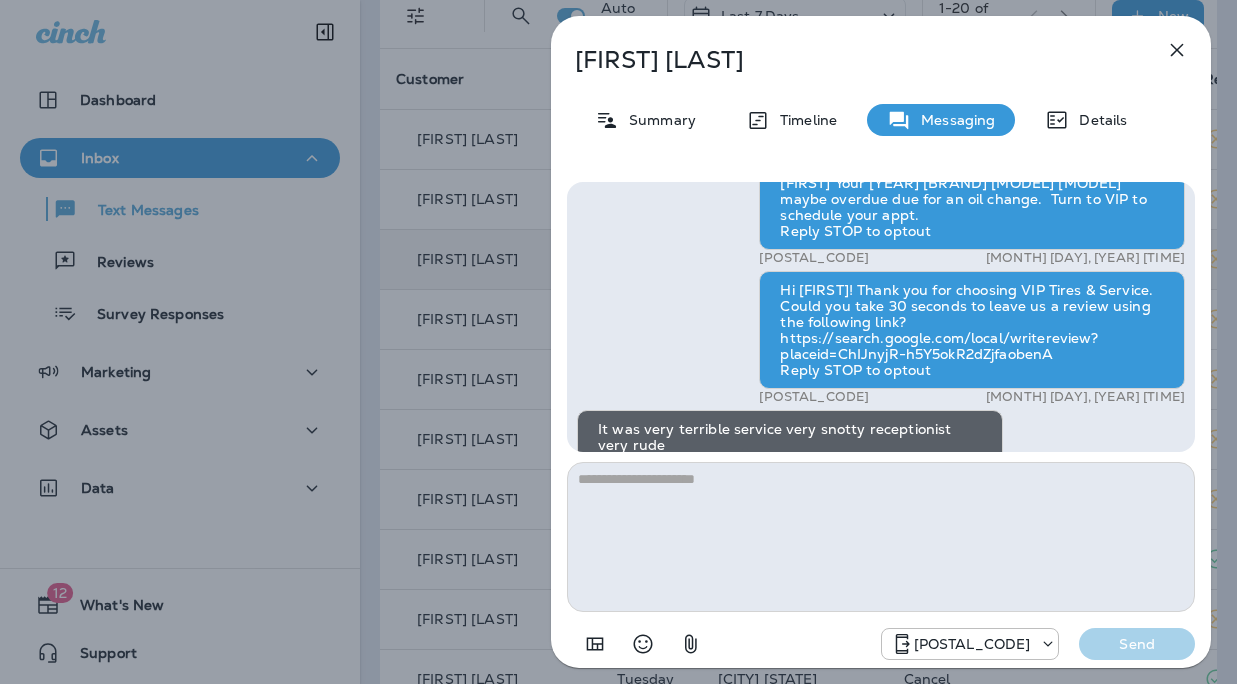 scroll, scrollTop: 0, scrollLeft: 0, axis: both 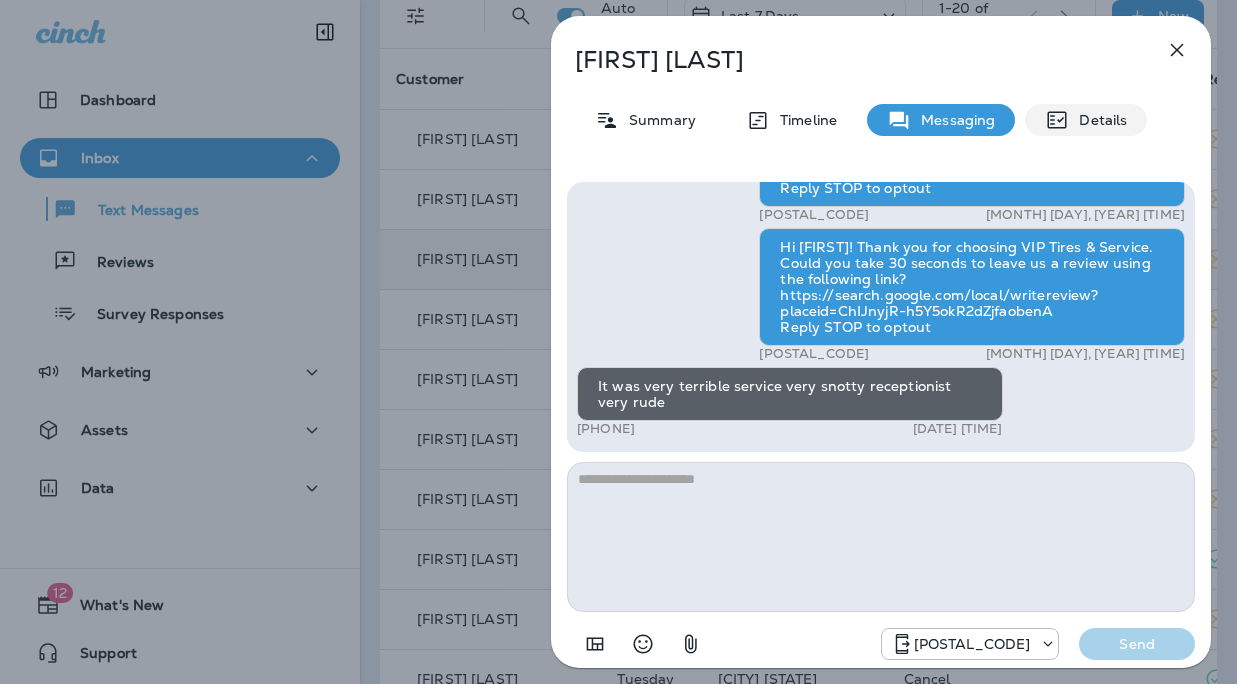 click on "Details" at bounding box center (1098, 120) 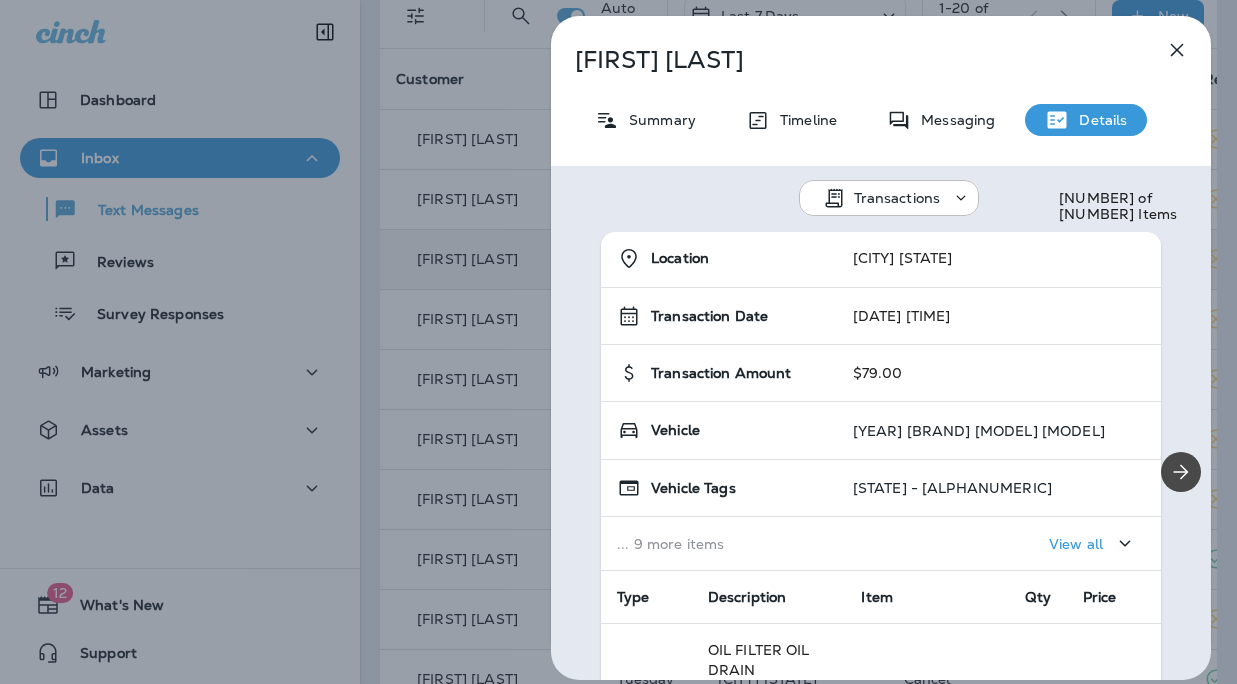 scroll, scrollTop: 0, scrollLeft: 0, axis: both 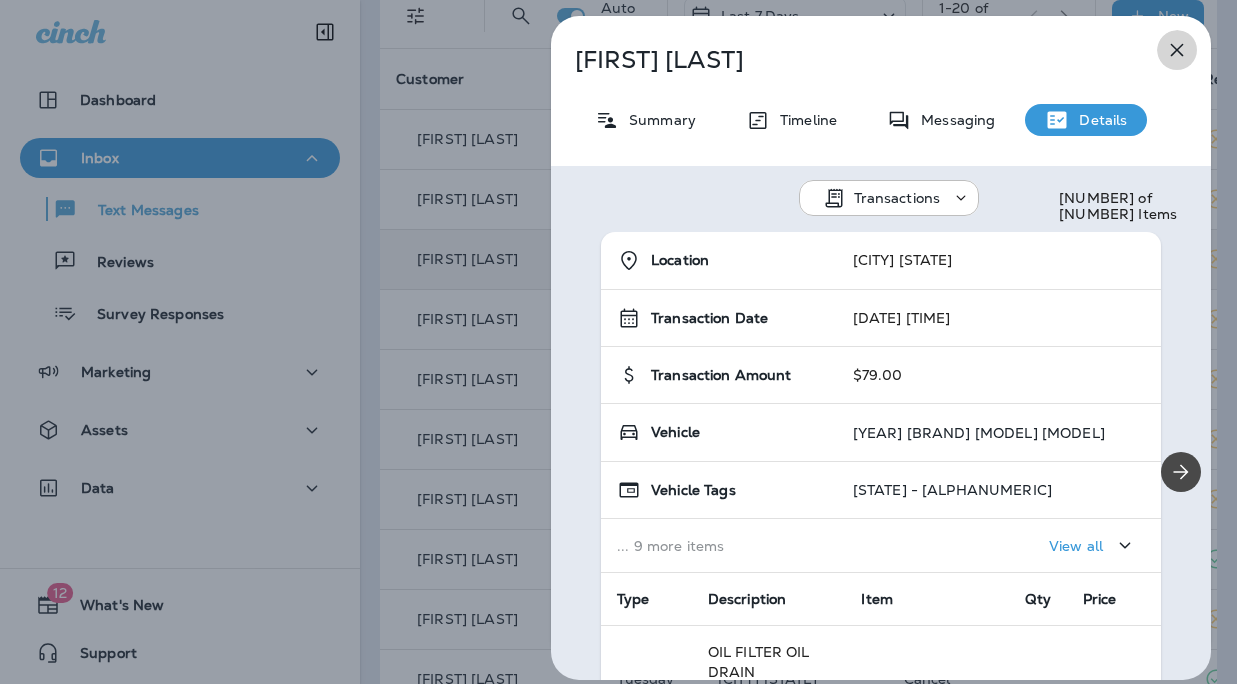 click 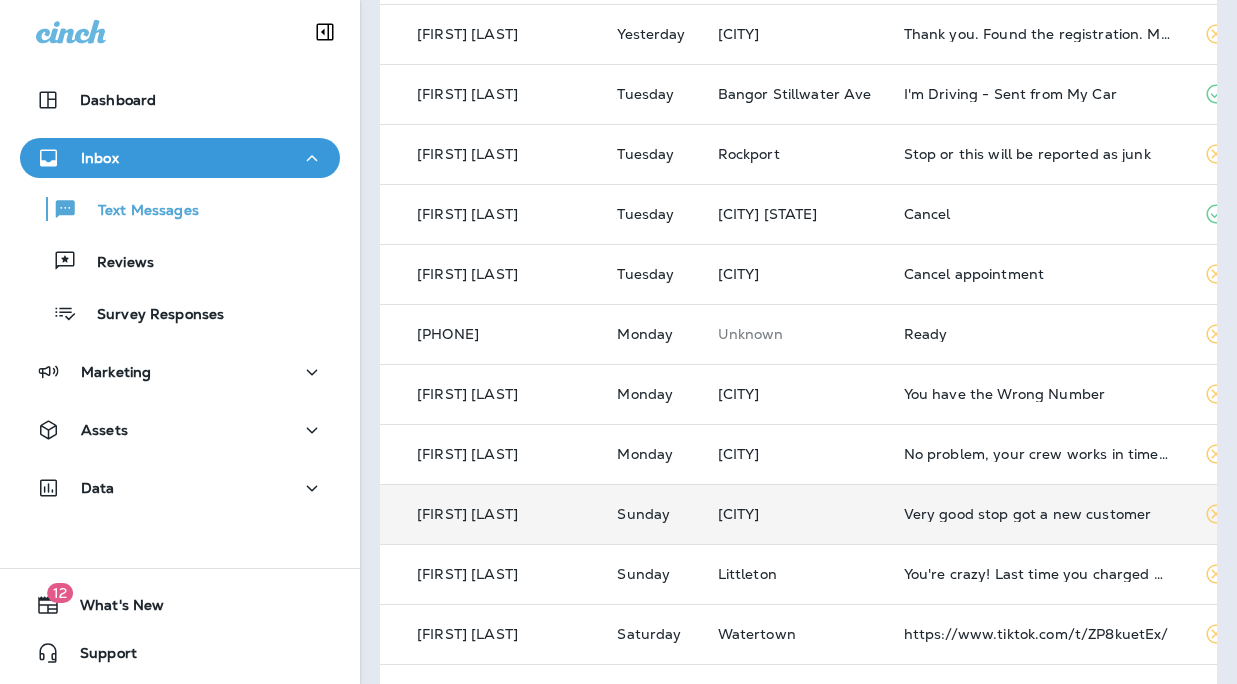 scroll, scrollTop: 600, scrollLeft: 0, axis: vertical 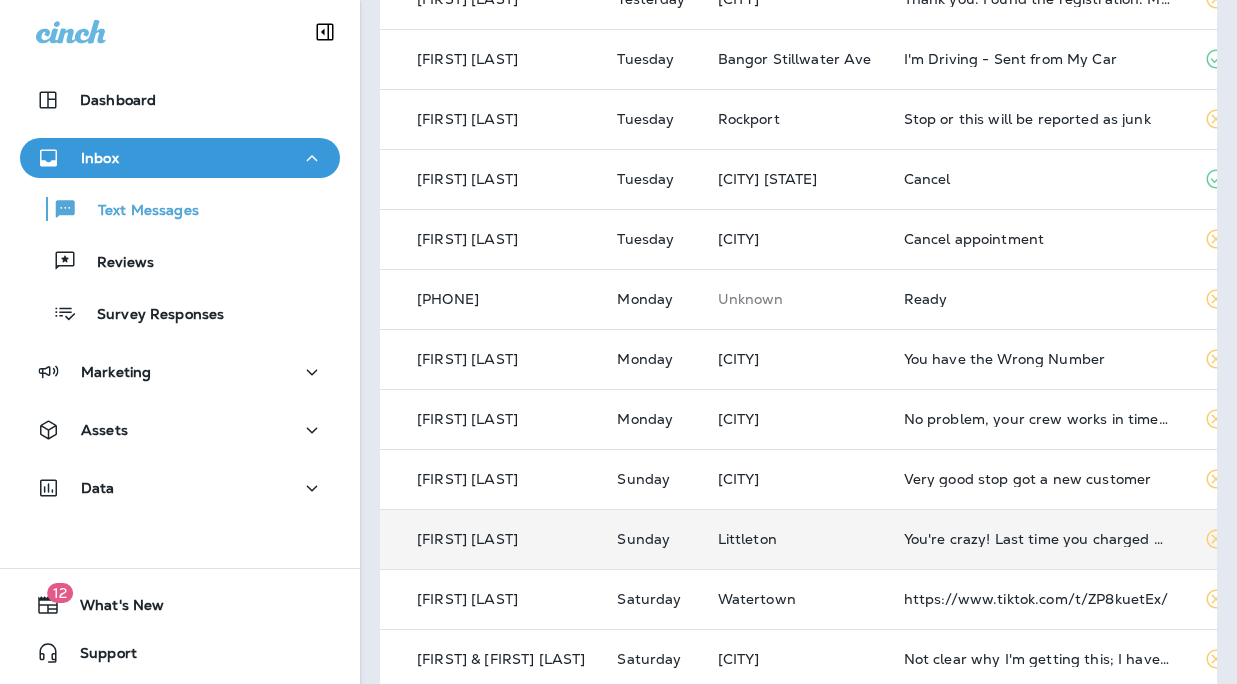 click on "Littleton" at bounding box center [795, 539] 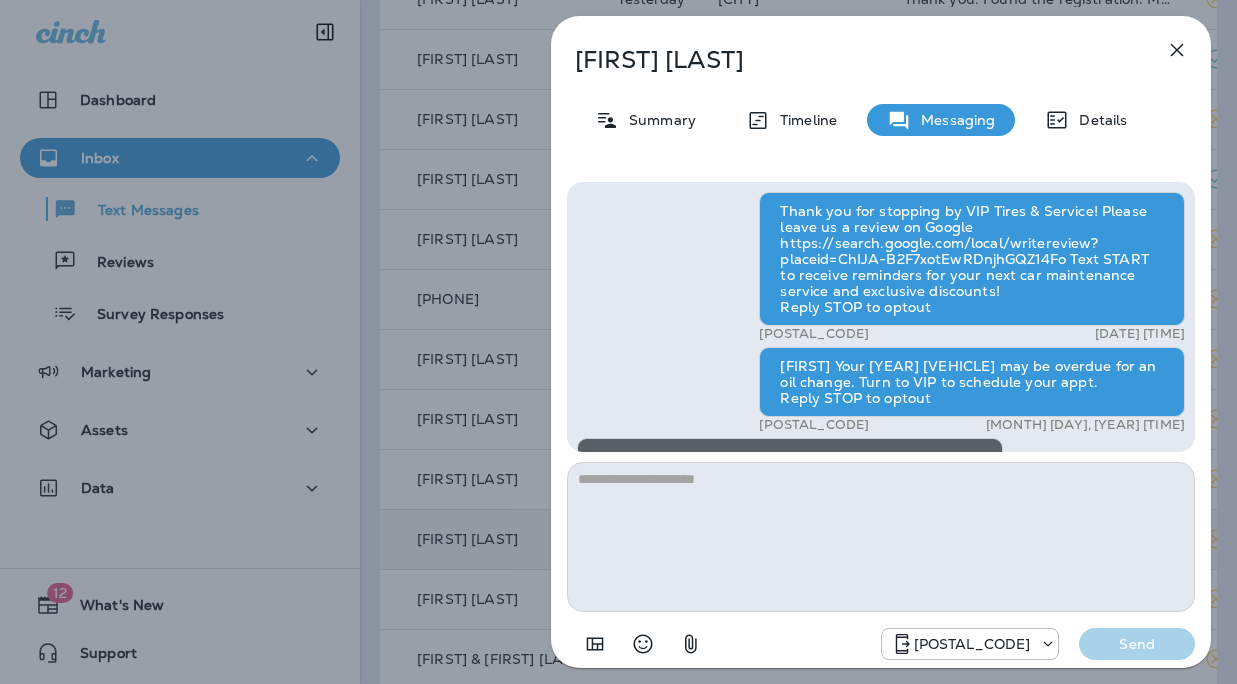 scroll, scrollTop: 0, scrollLeft: 0, axis: both 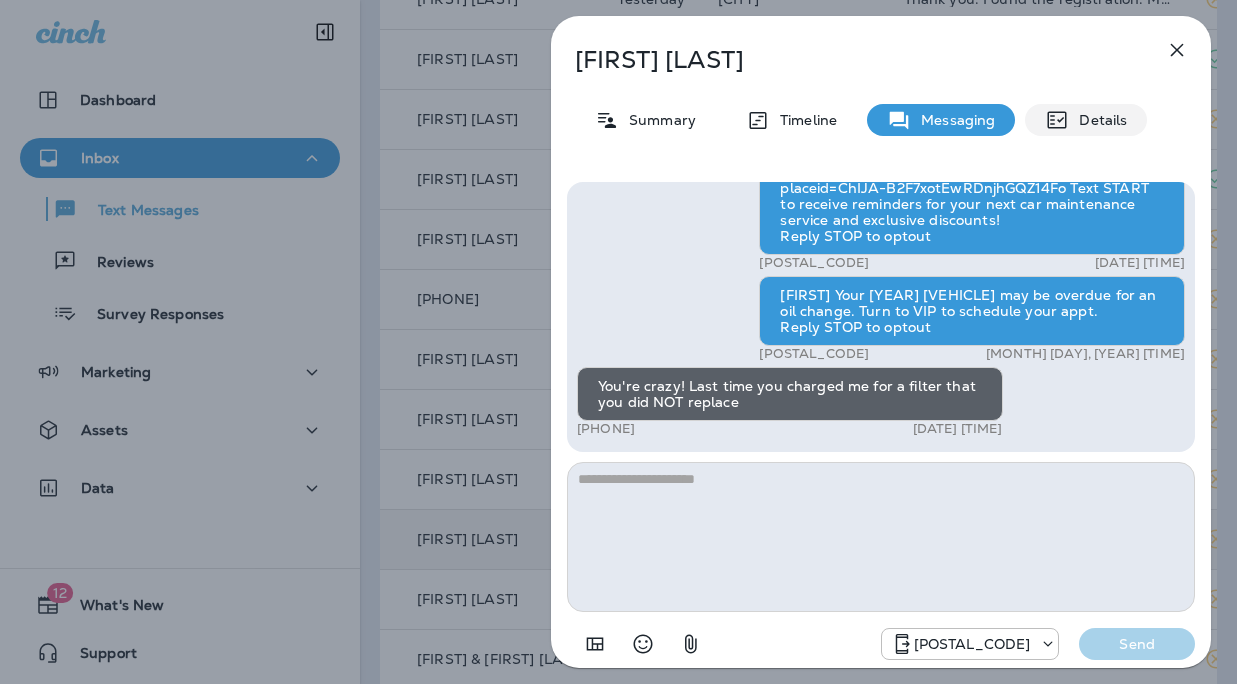 click on "Details" at bounding box center (1086, 120) 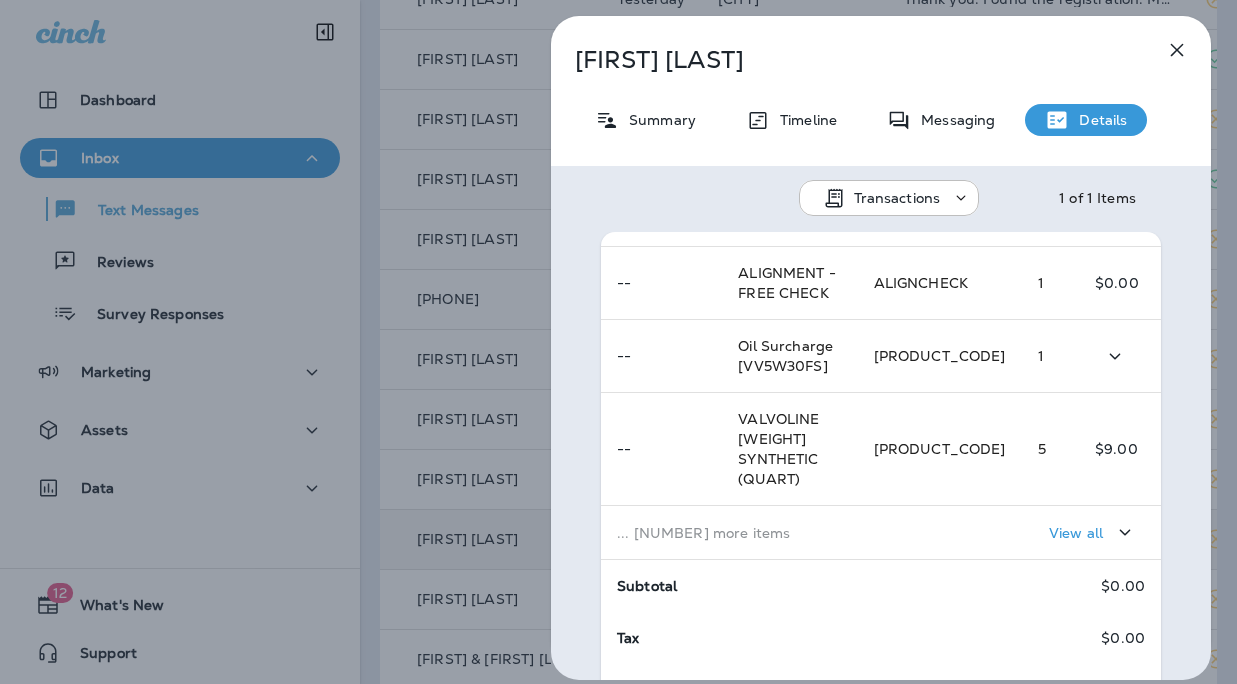 scroll, scrollTop: 517, scrollLeft: 0, axis: vertical 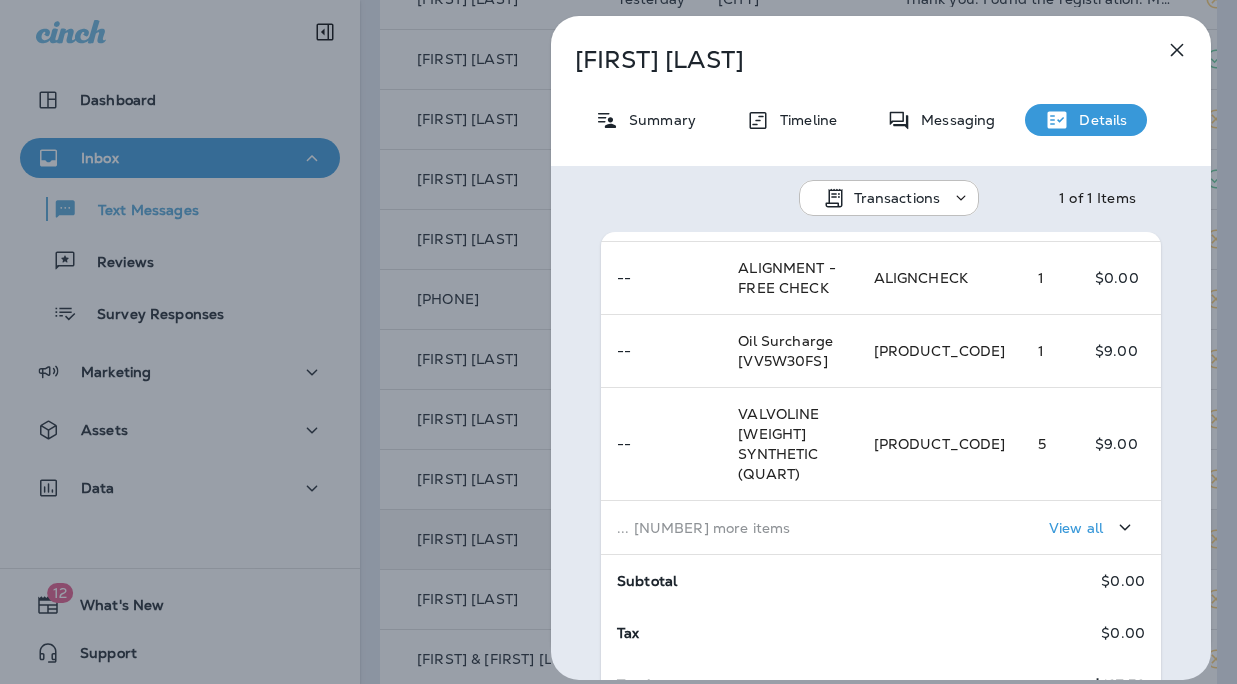 click on "View all" at bounding box center (1076, 528) 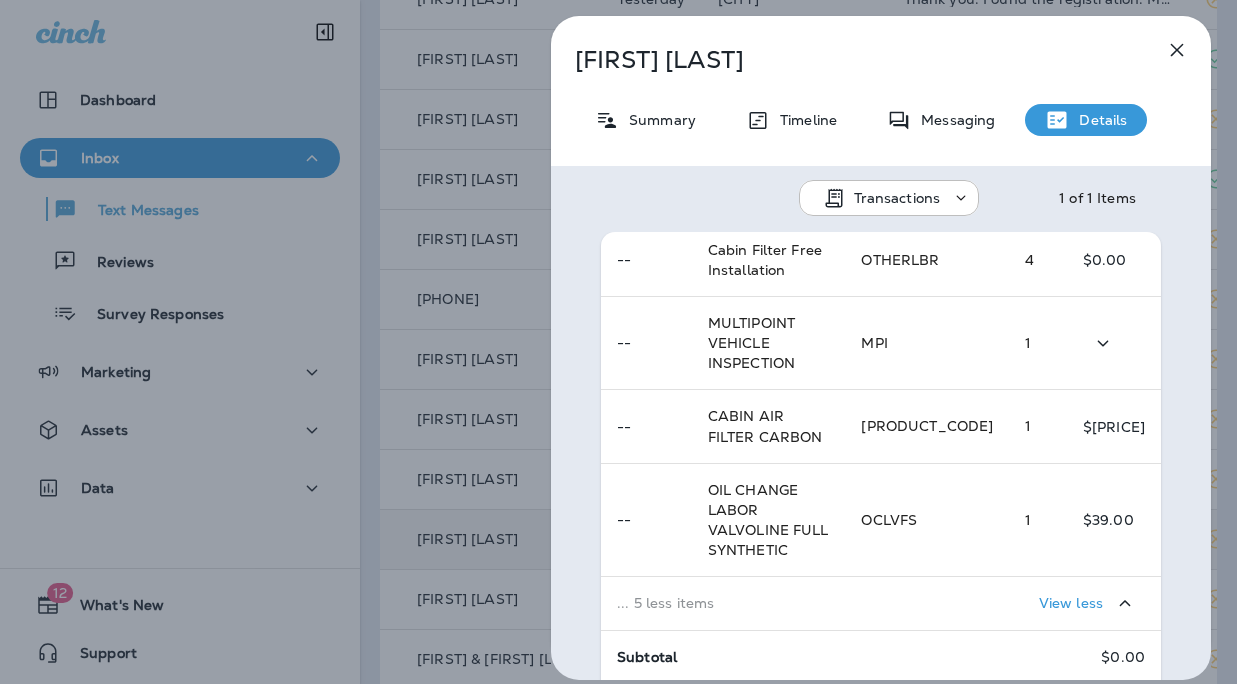 scroll, scrollTop: 1063, scrollLeft: 0, axis: vertical 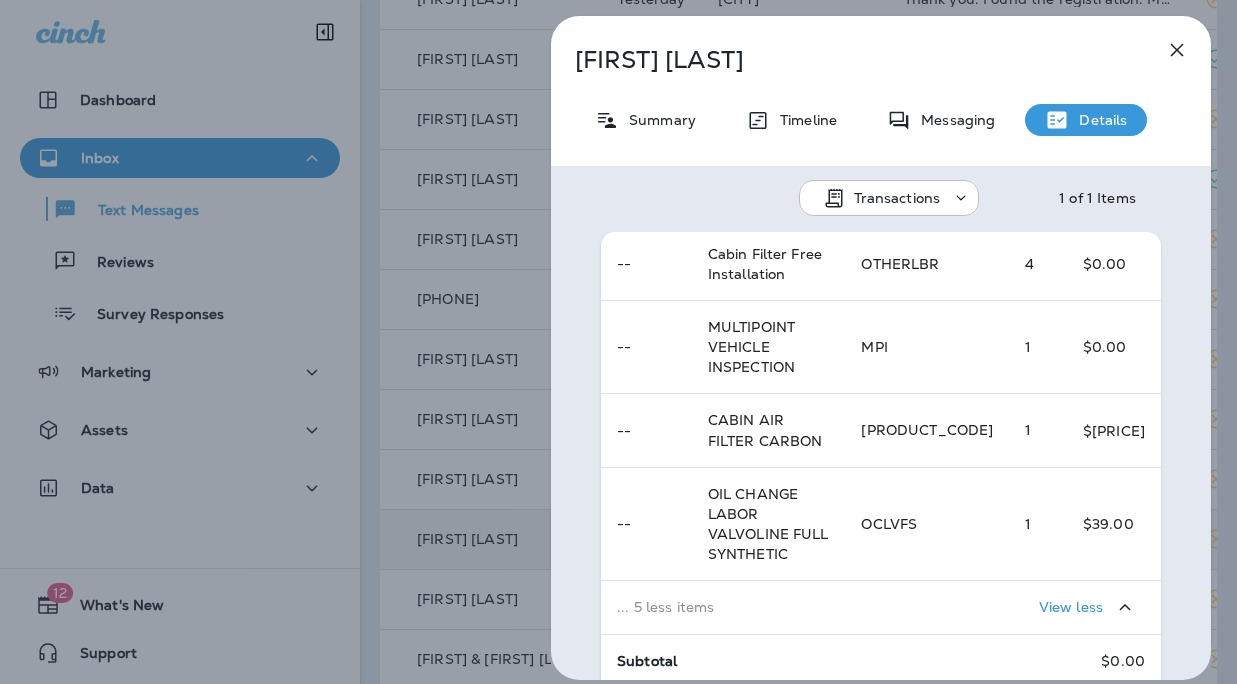click 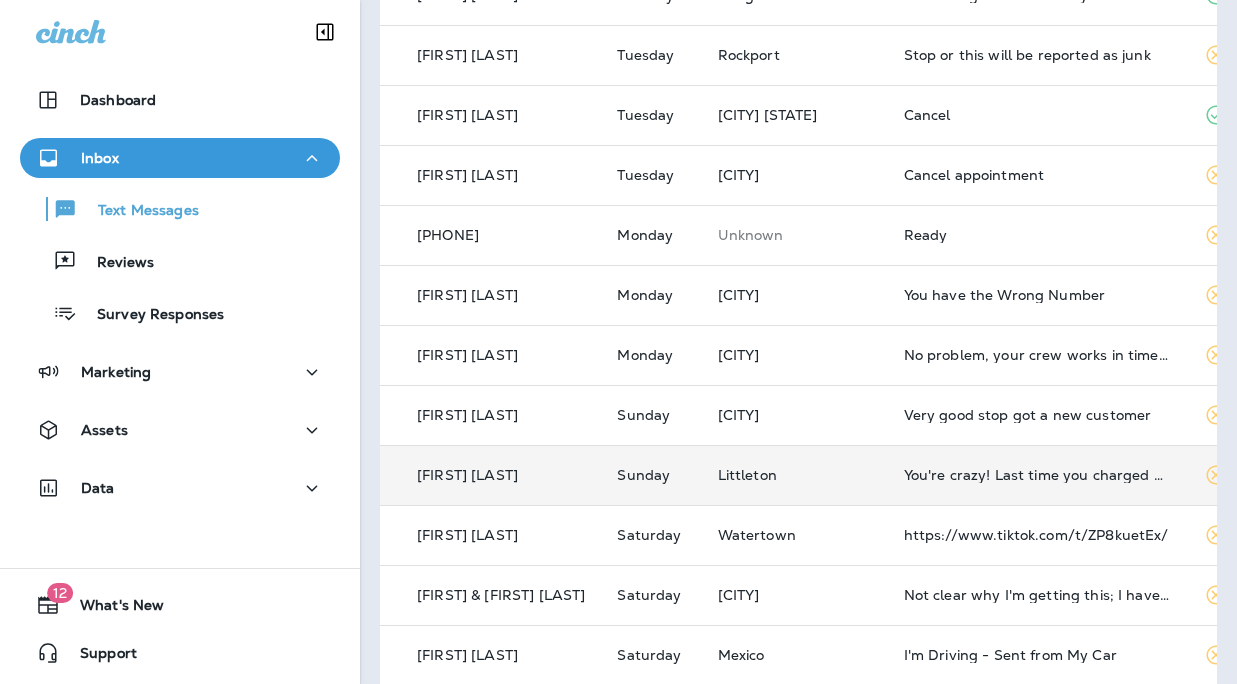 scroll, scrollTop: 700, scrollLeft: 0, axis: vertical 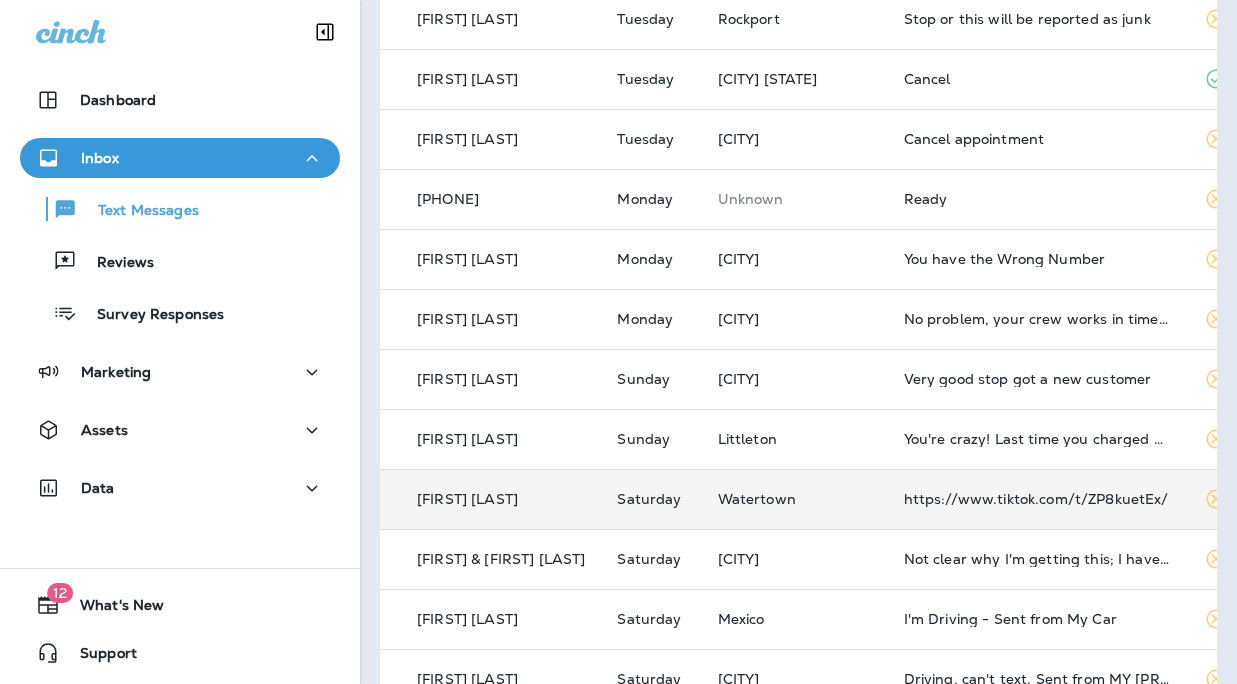 click on "https://www.tiktok.com/t/ZP8kuetEx/" at bounding box center [1038, 499] 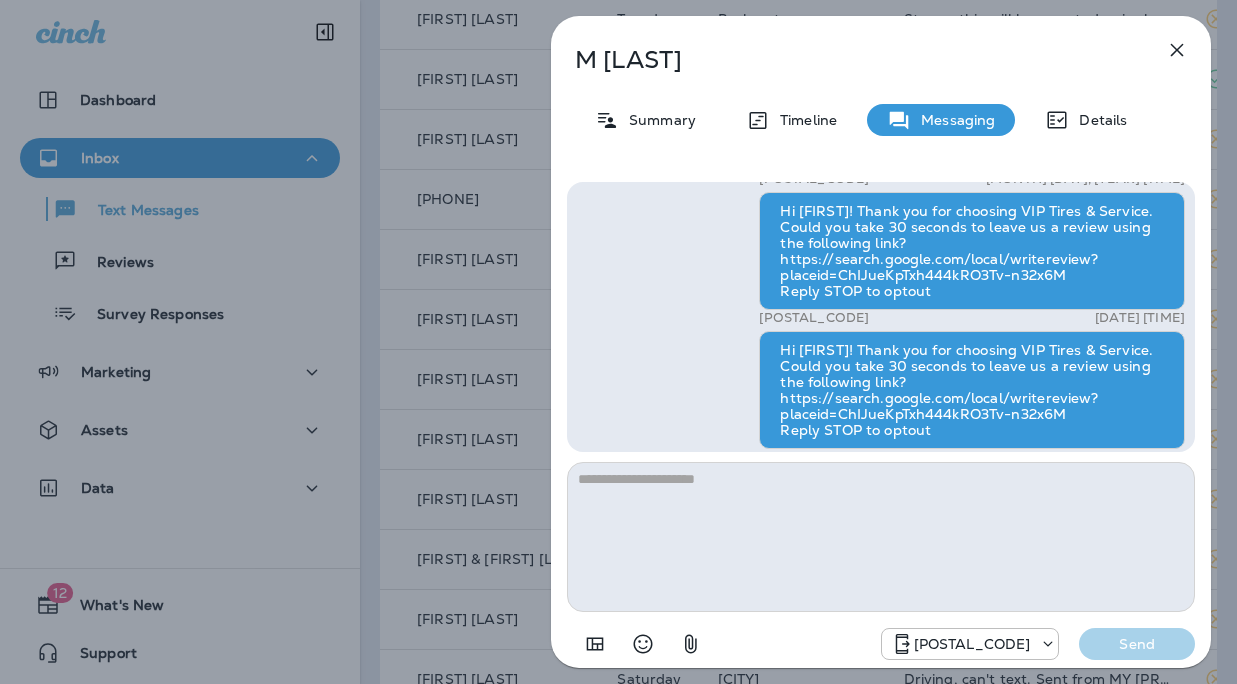 scroll, scrollTop: 0, scrollLeft: 0, axis: both 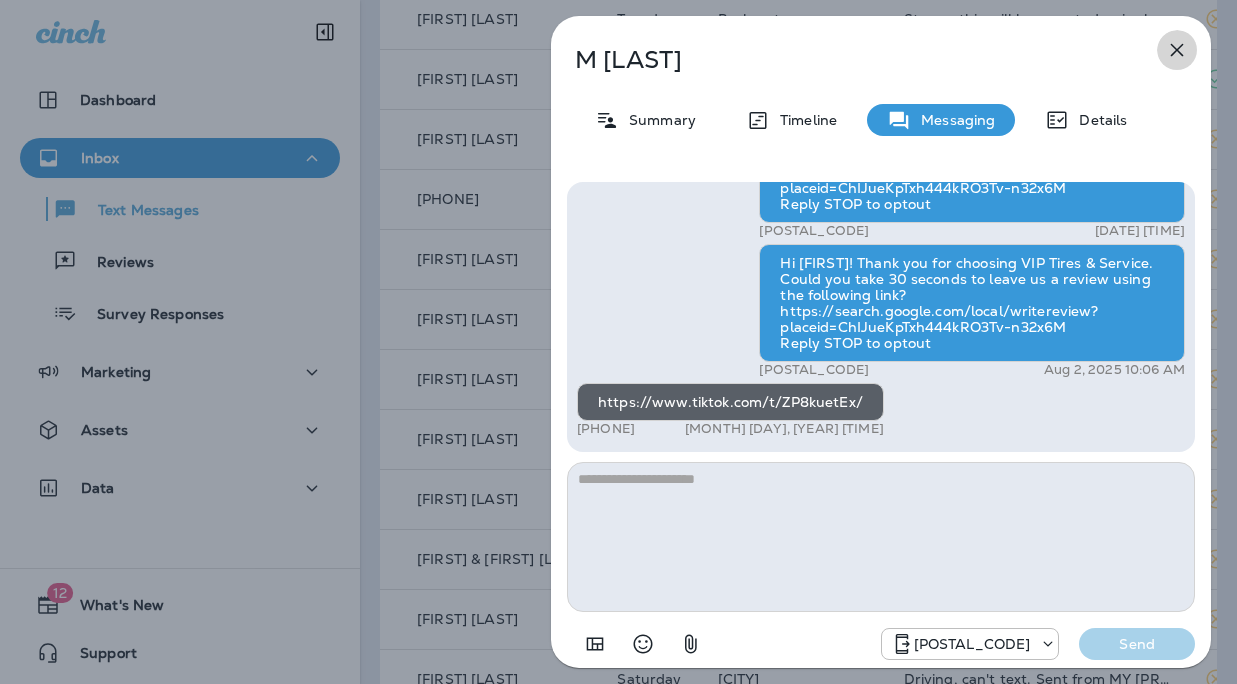 click 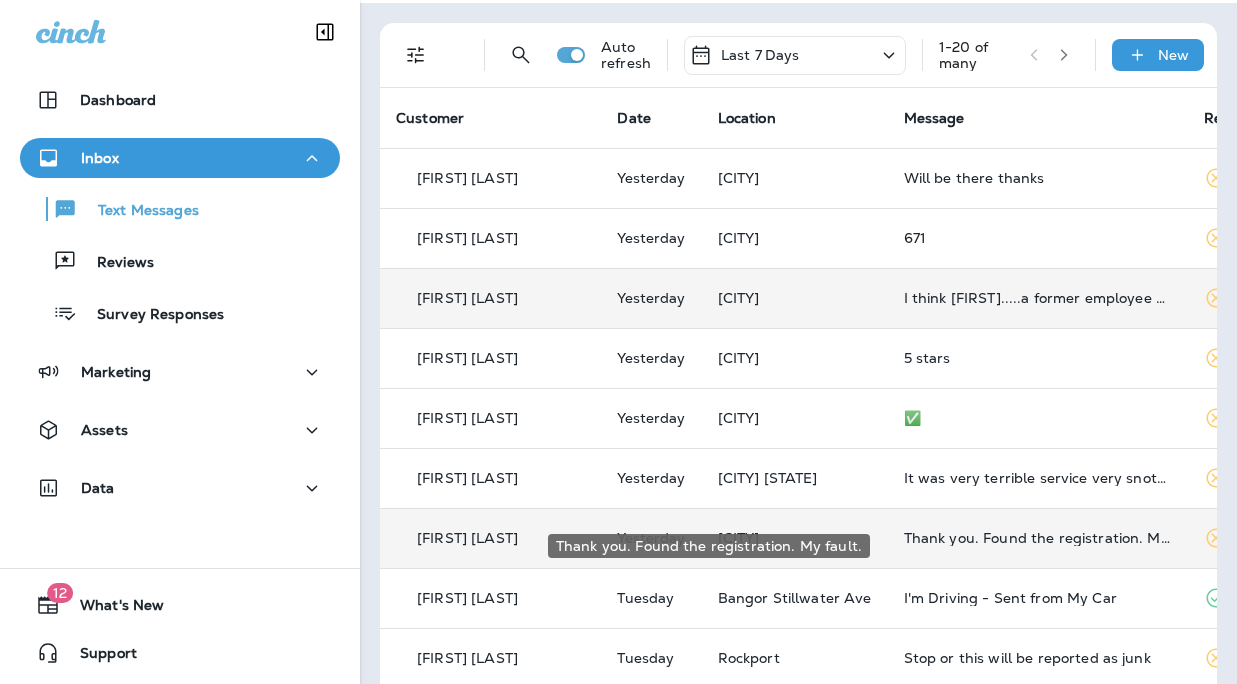 scroll, scrollTop: 0, scrollLeft: 0, axis: both 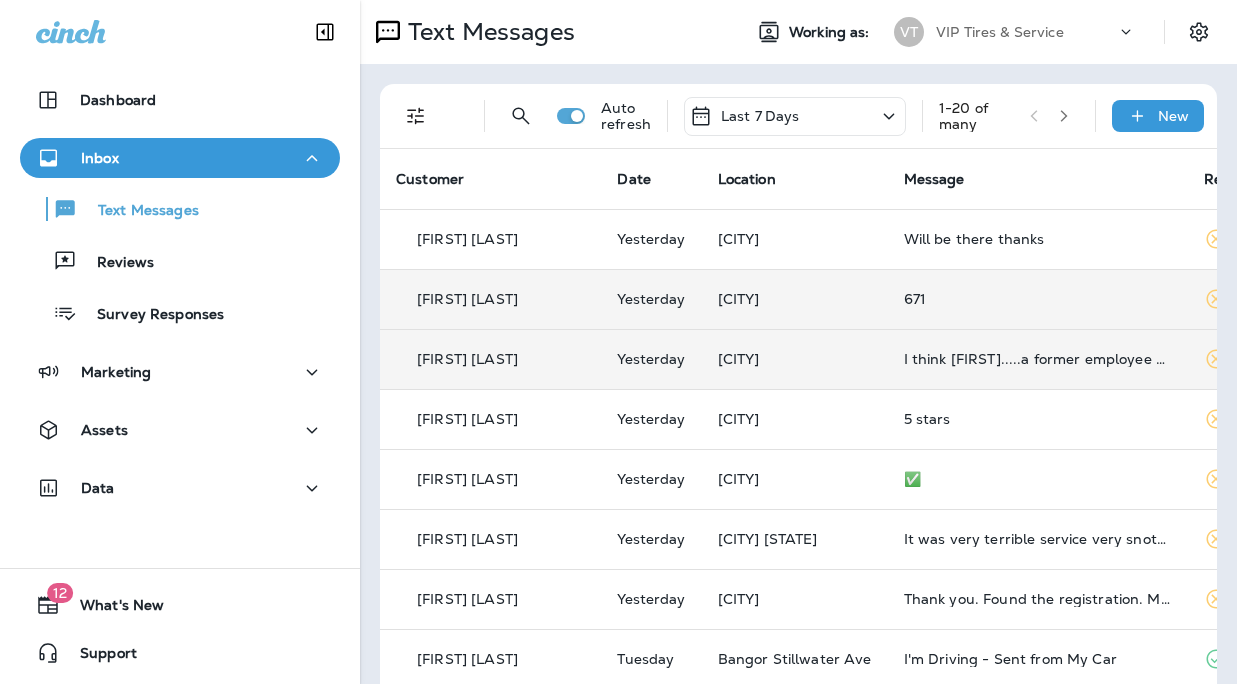 click on "671" at bounding box center [1038, 299] 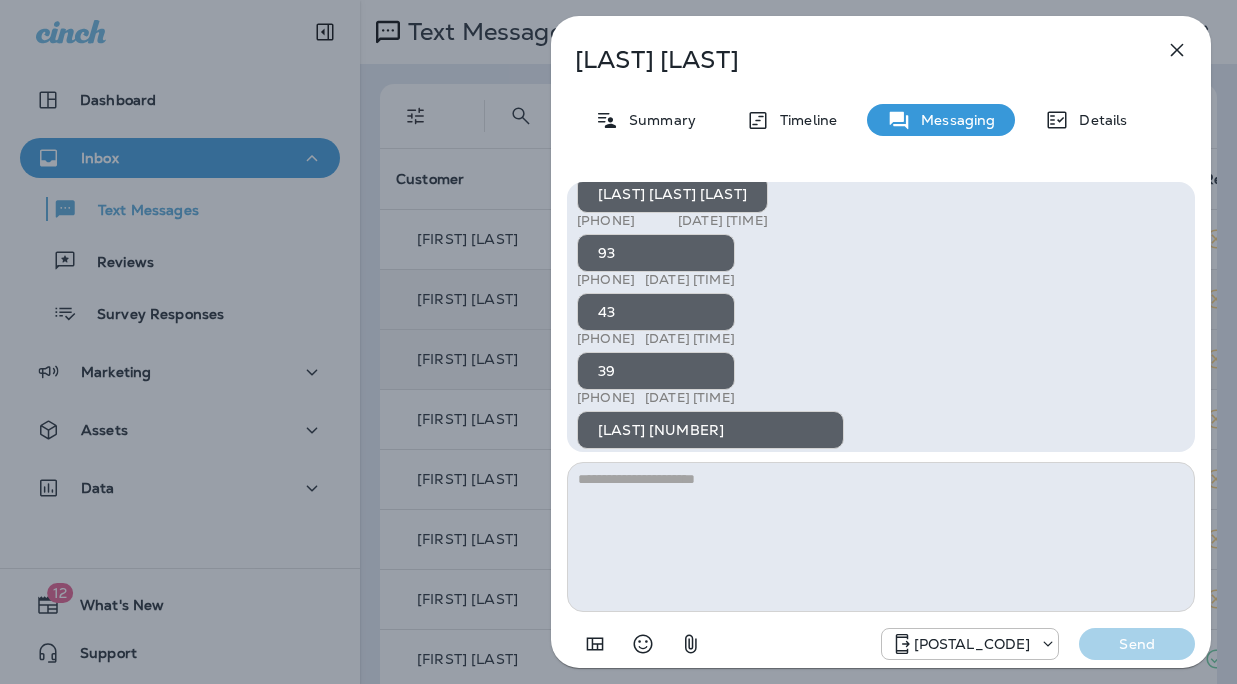 scroll, scrollTop: -300, scrollLeft: 0, axis: vertical 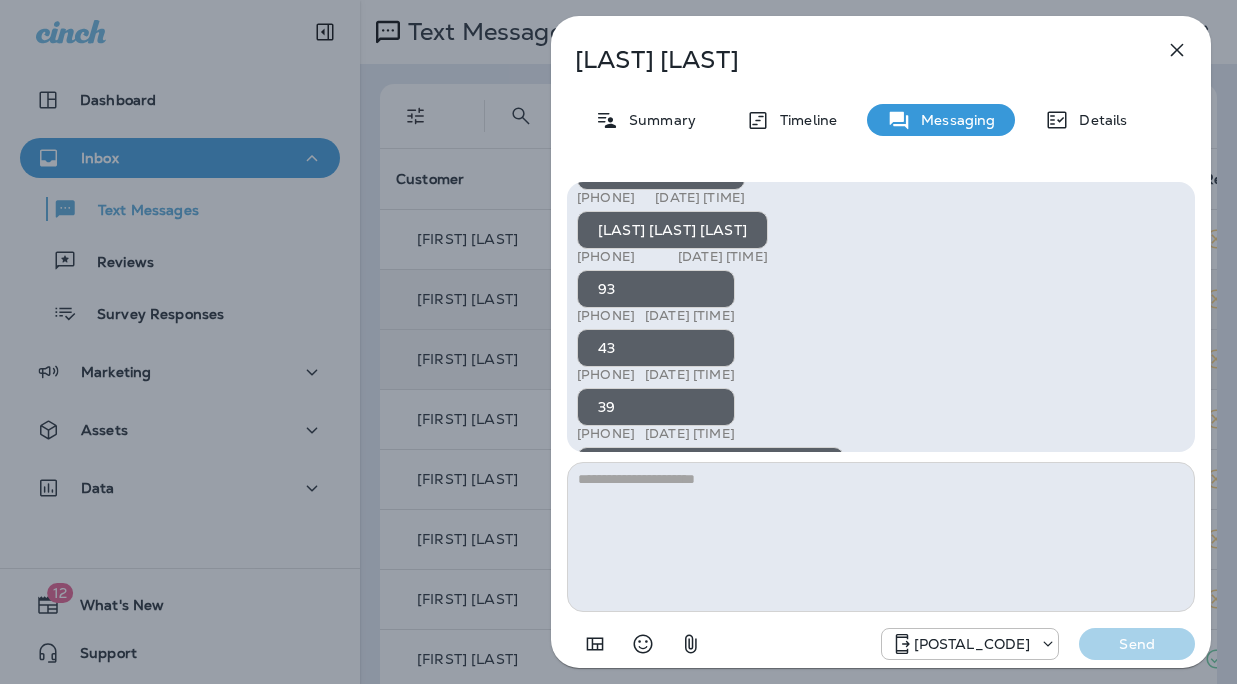 click 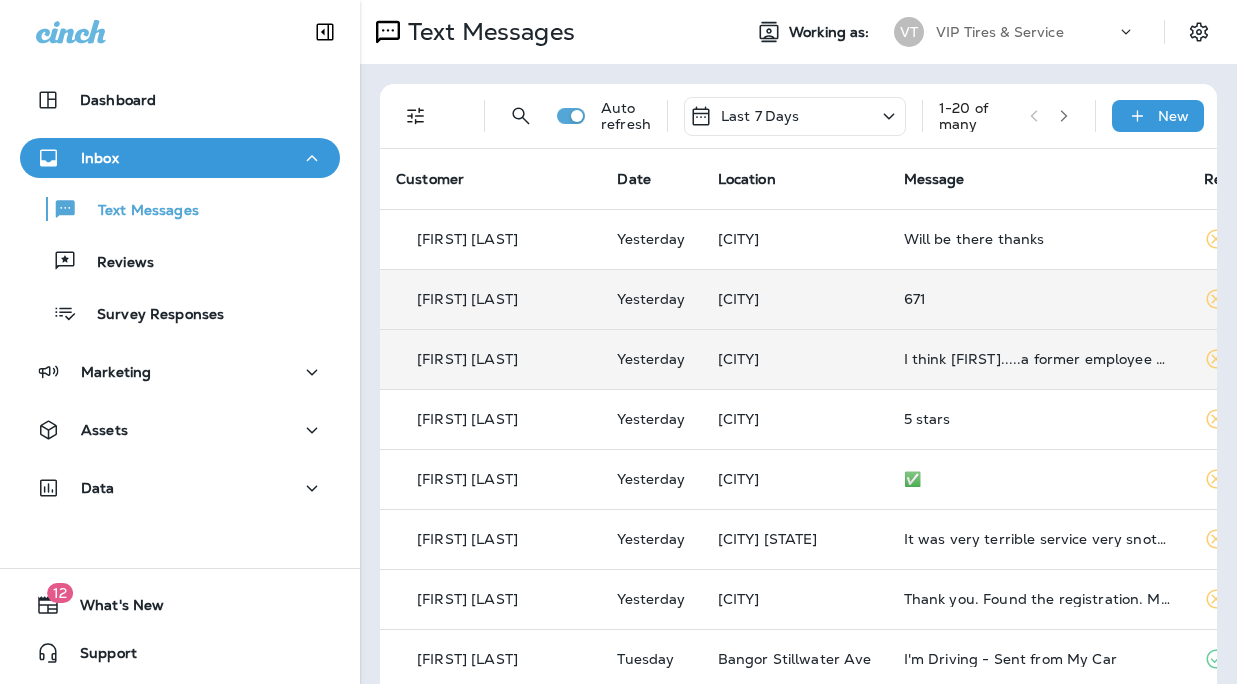 click 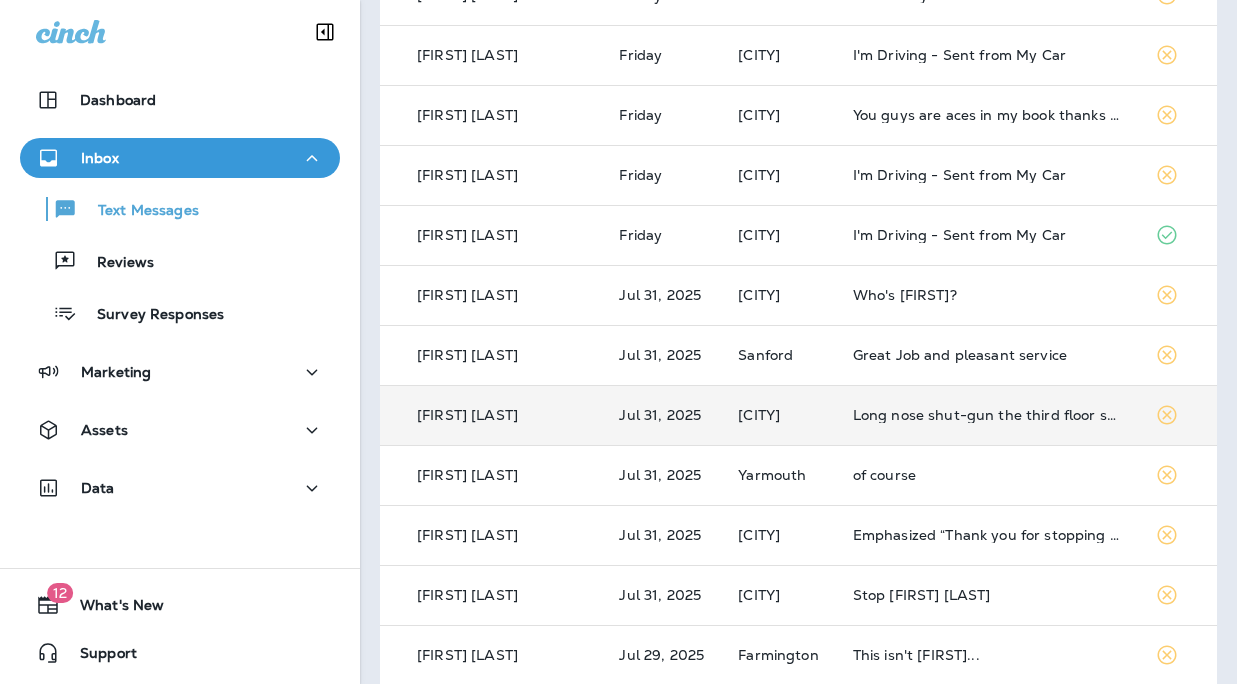 scroll, scrollTop: 700, scrollLeft: 0, axis: vertical 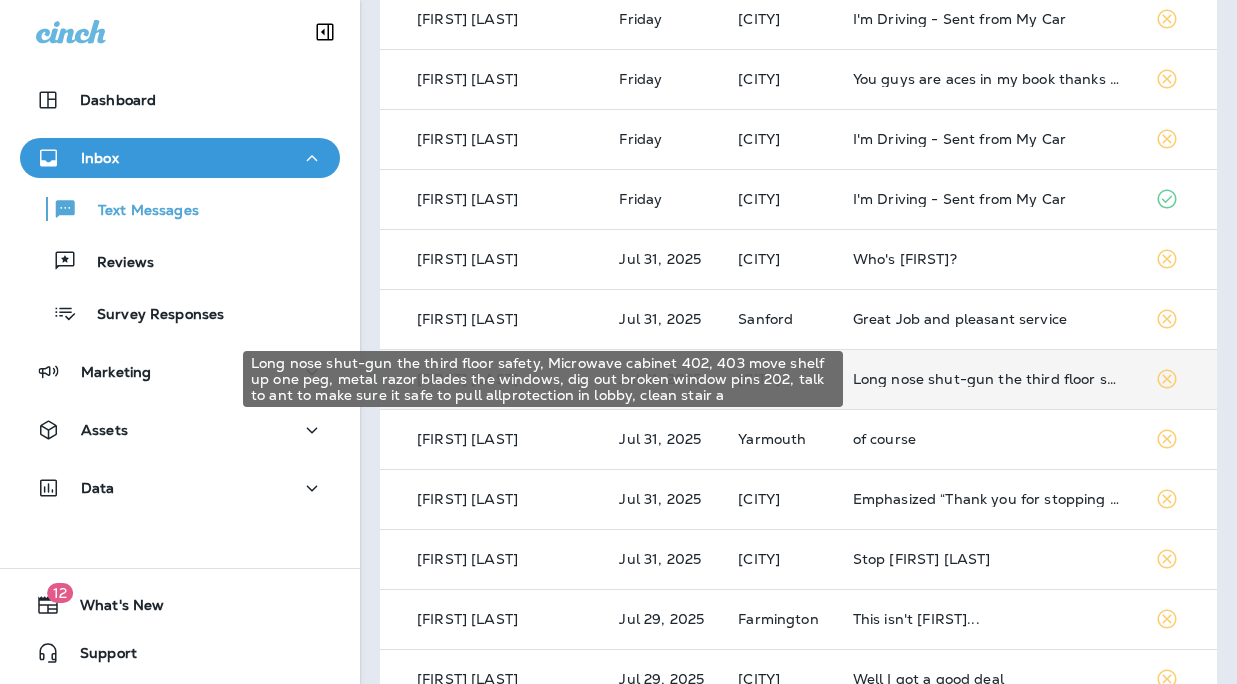 click on "Long nose shut-gun the third floor safety,
Microwave cabinet 402, 403 move shelf up one peg, metal razor blades the windows, dig out broken window pins  202, talk to ant to make sure it safe to pull allprotection in lobby, clean stair a" at bounding box center (988, 379) 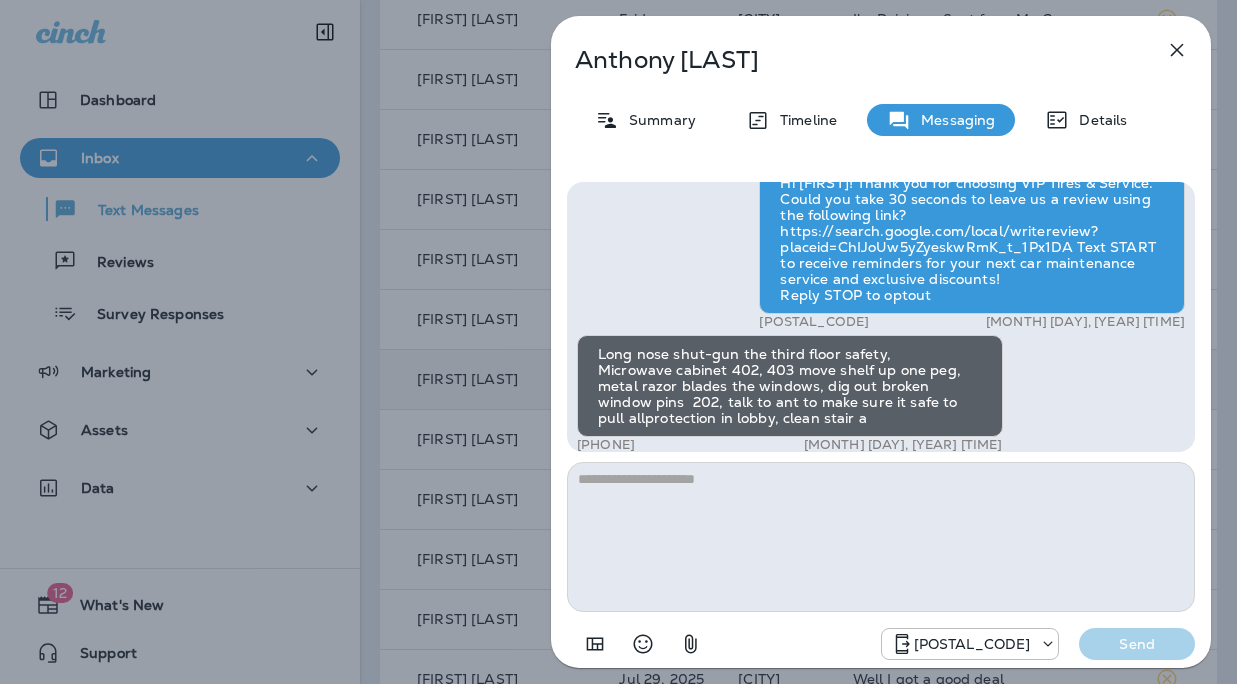 scroll, scrollTop: 0, scrollLeft: 0, axis: both 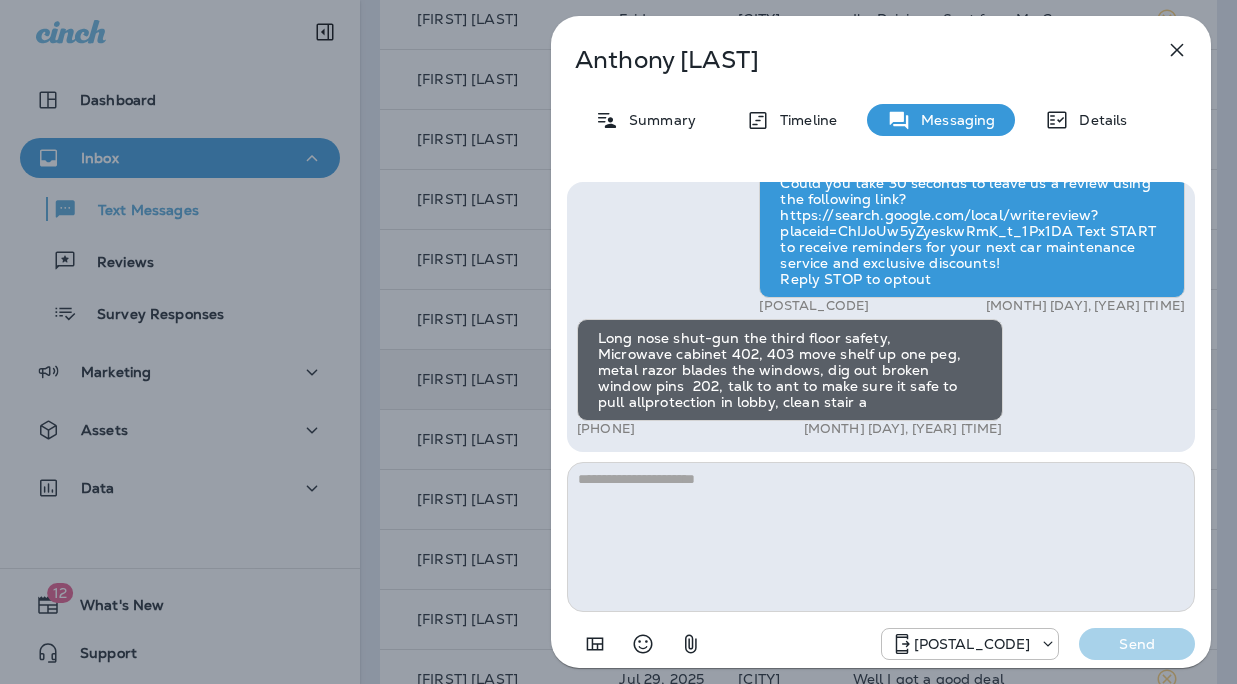 click 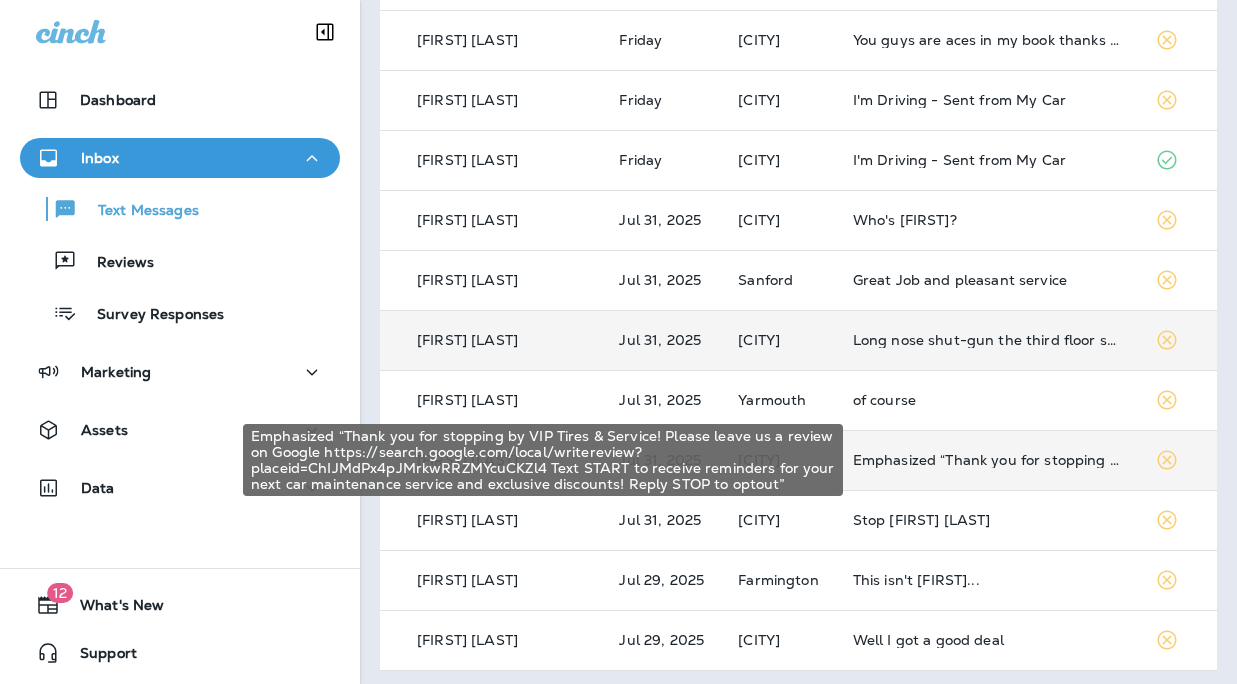 scroll, scrollTop: 761, scrollLeft: 0, axis: vertical 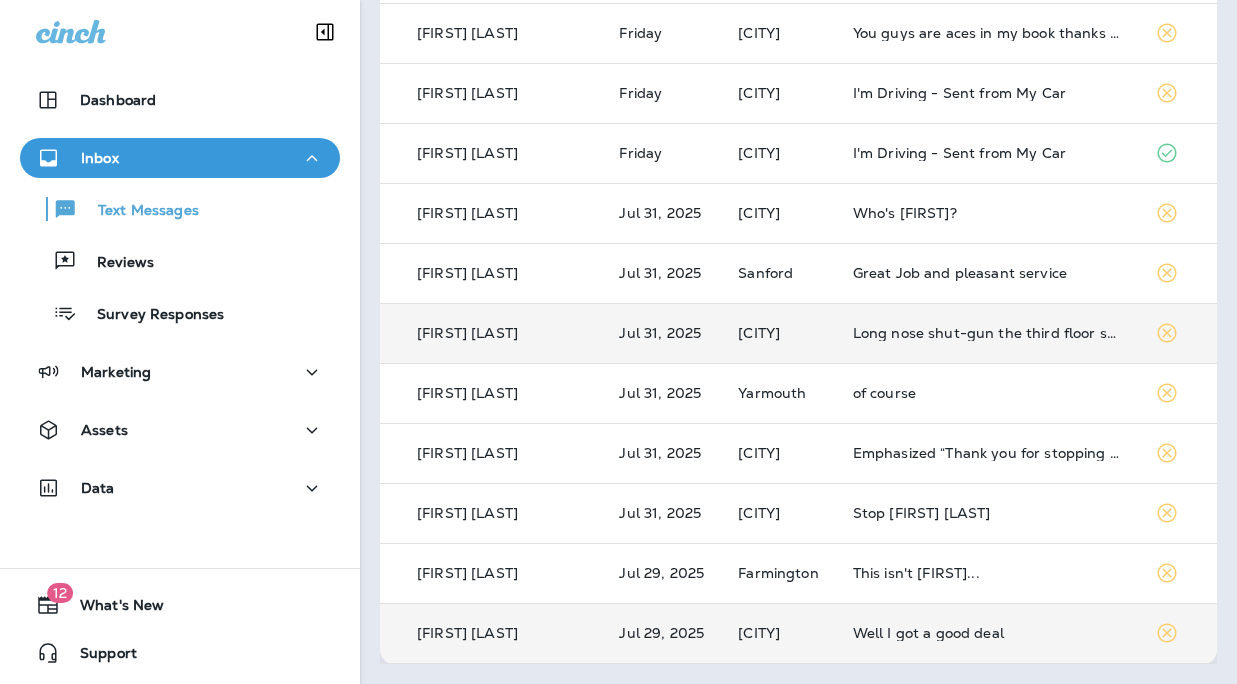 click on "Well  I got  a good  deal" at bounding box center (988, 633) 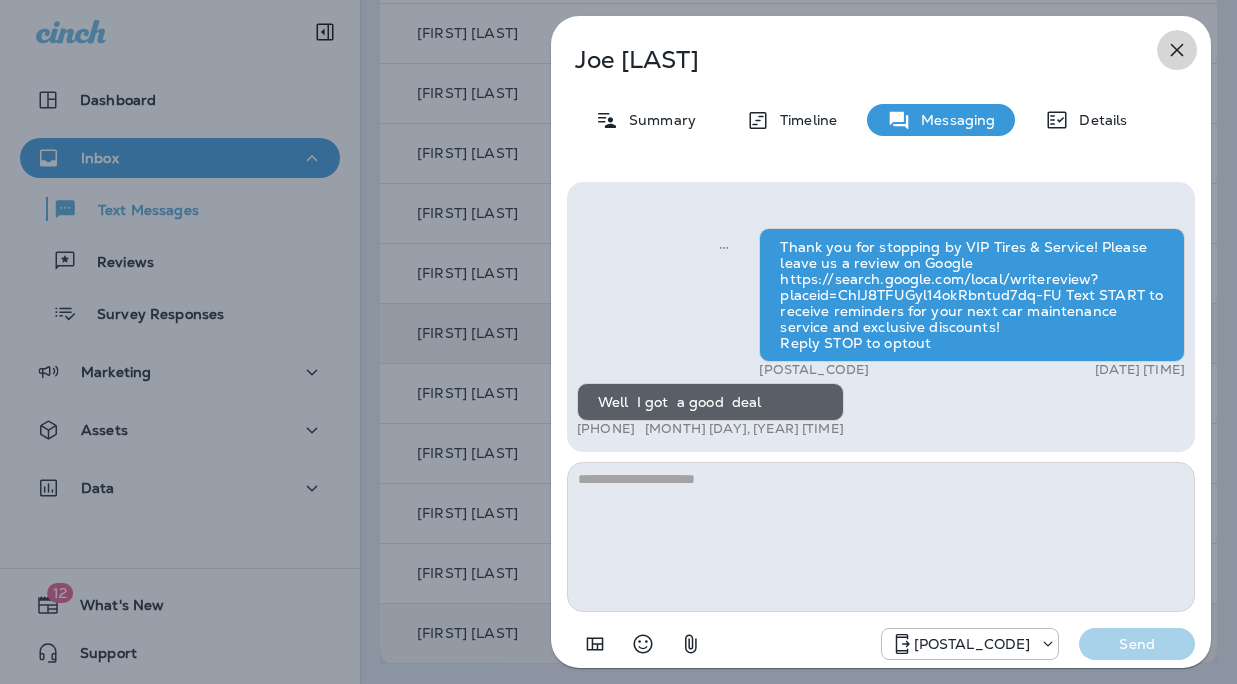 click 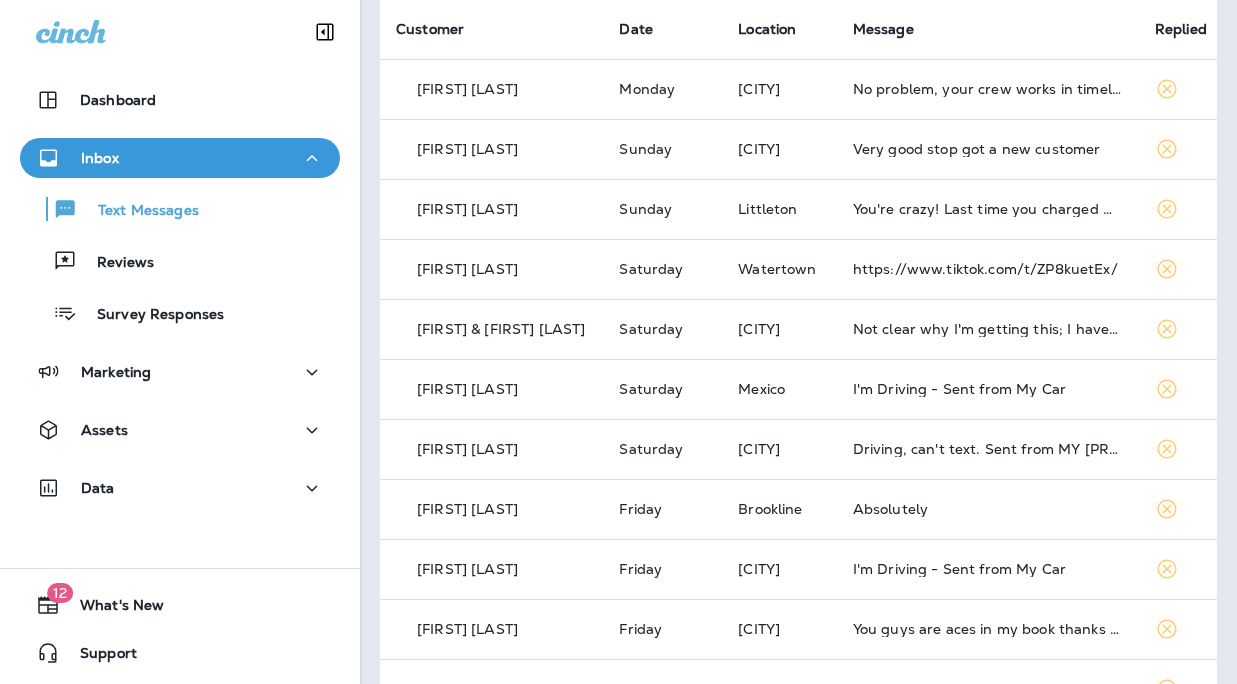 scroll, scrollTop: 0, scrollLeft: 0, axis: both 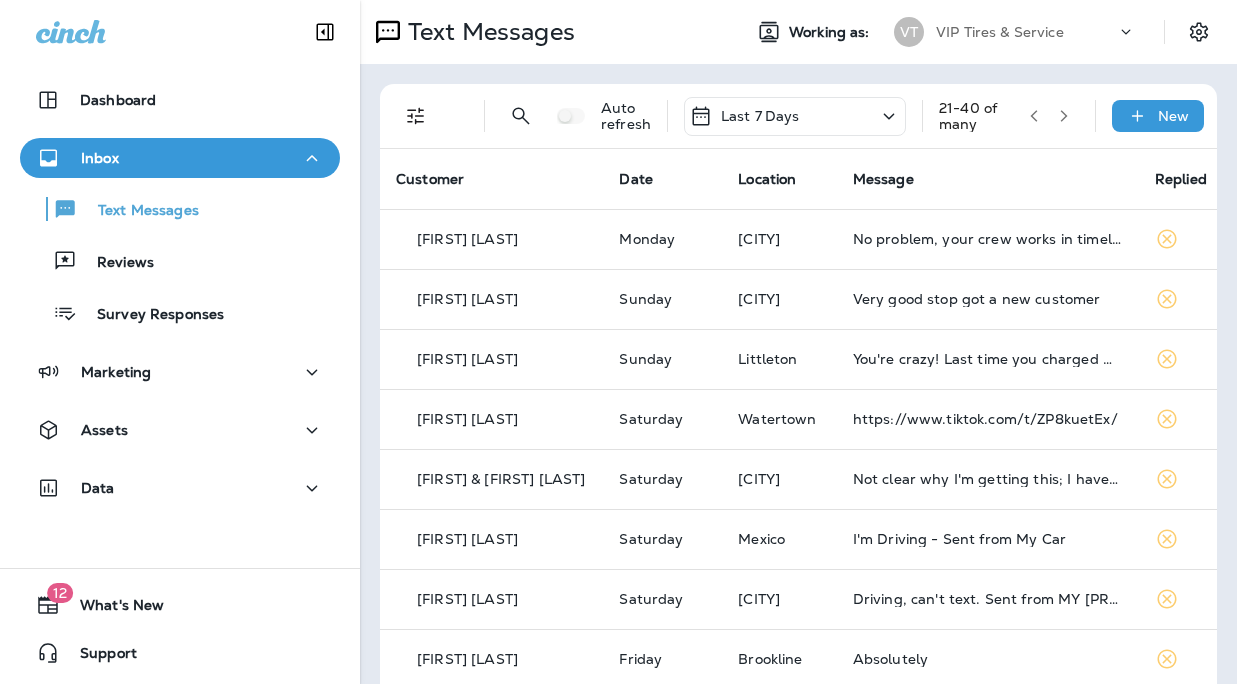 click at bounding box center (1064, 116) 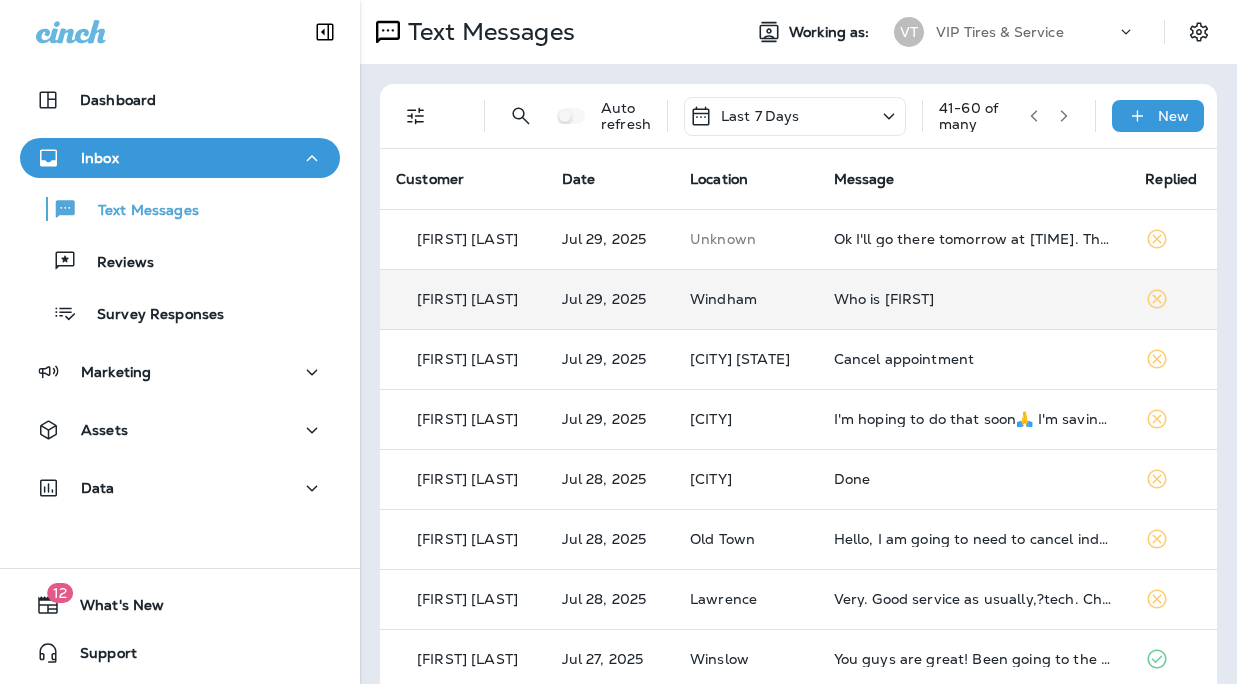 click on "Who is [FIRST]" at bounding box center (974, 299) 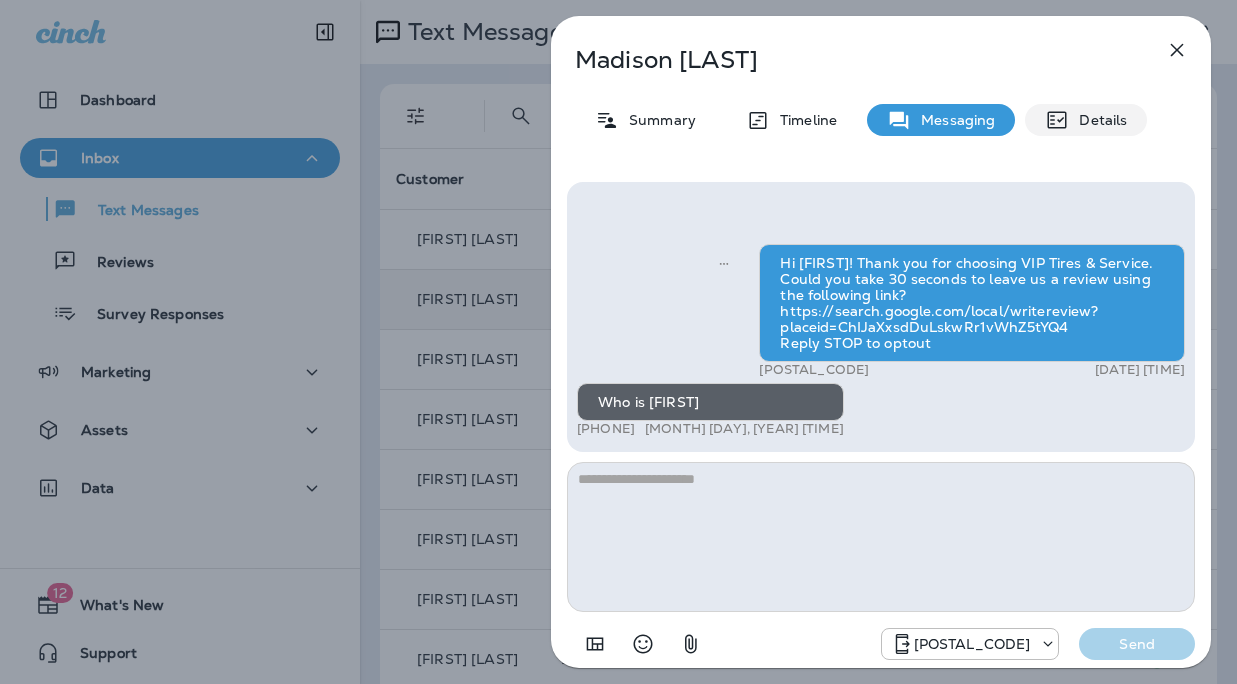 click on "Details" at bounding box center (1098, 120) 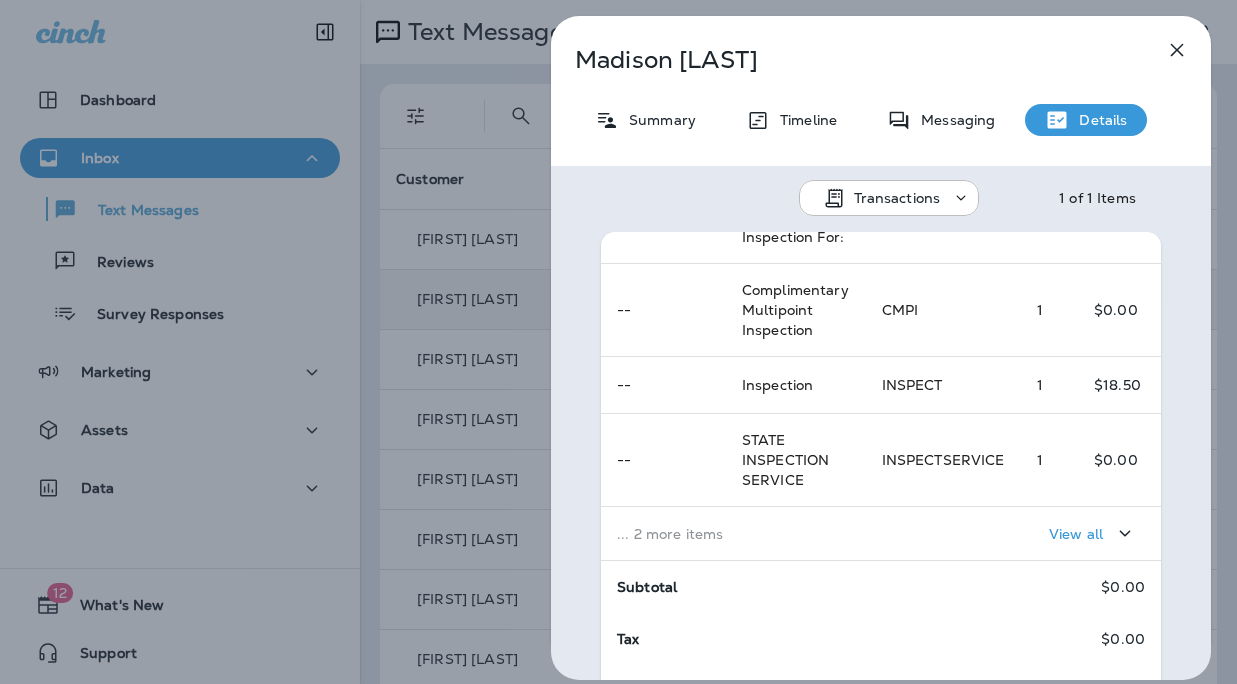 scroll, scrollTop: 441, scrollLeft: 0, axis: vertical 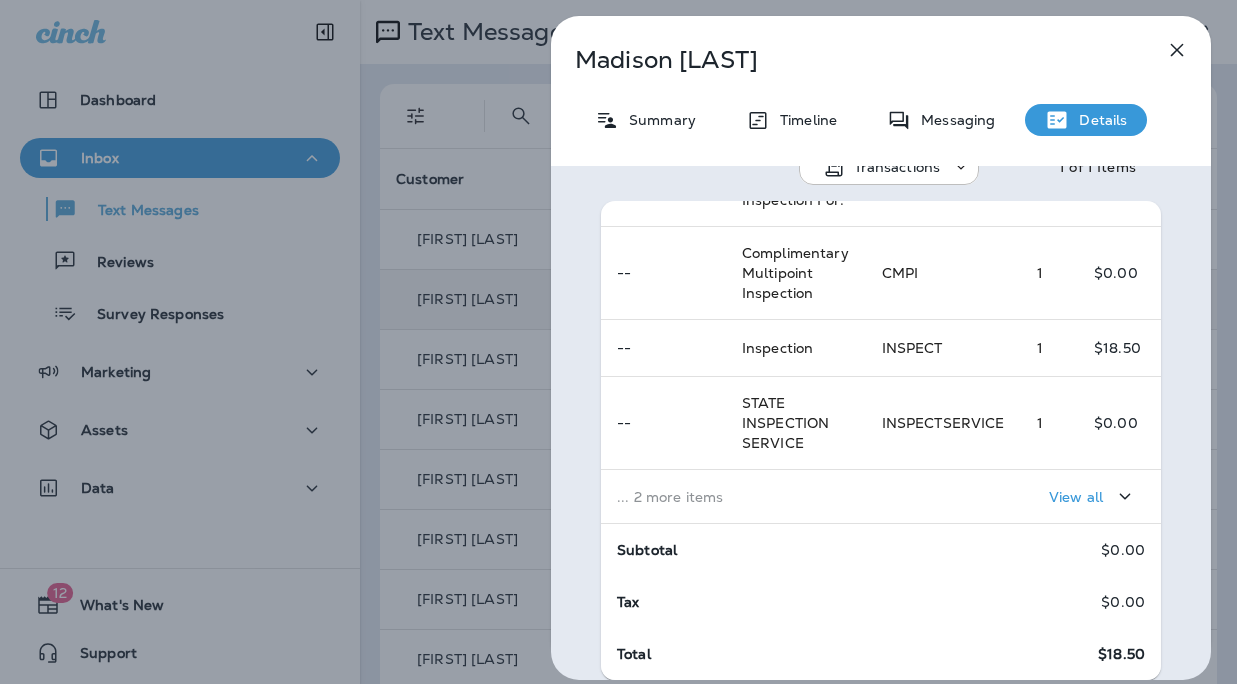 click 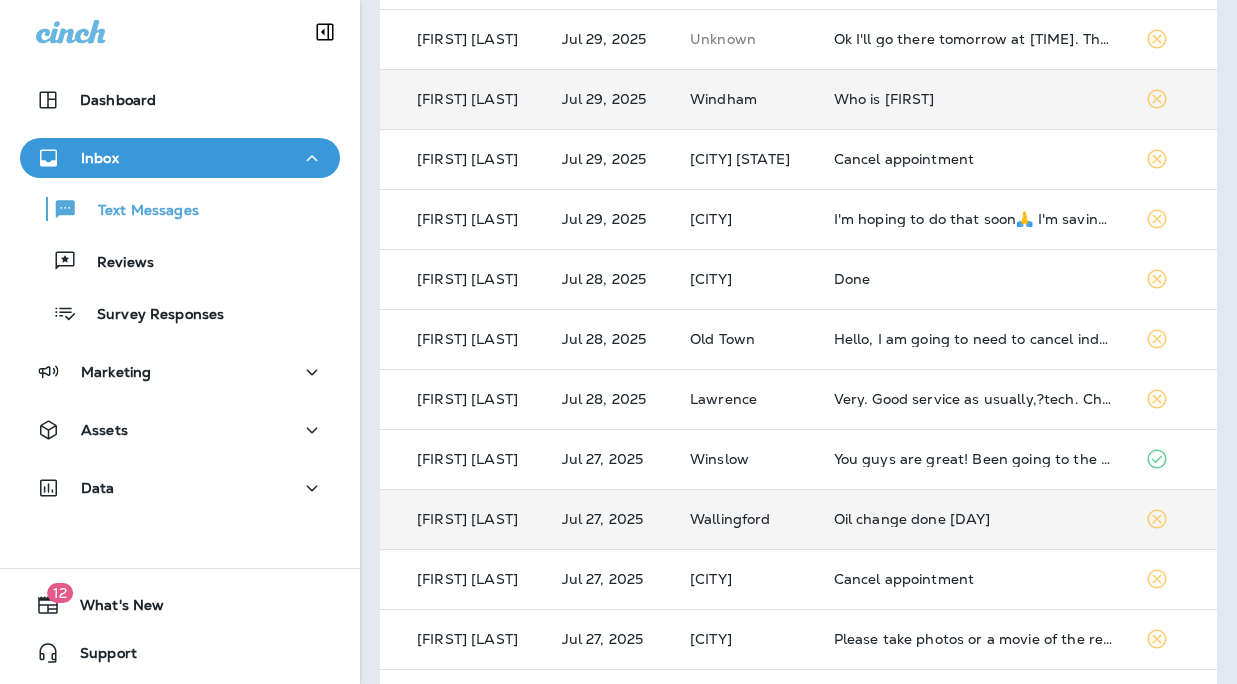 scroll, scrollTop: 0, scrollLeft: 0, axis: both 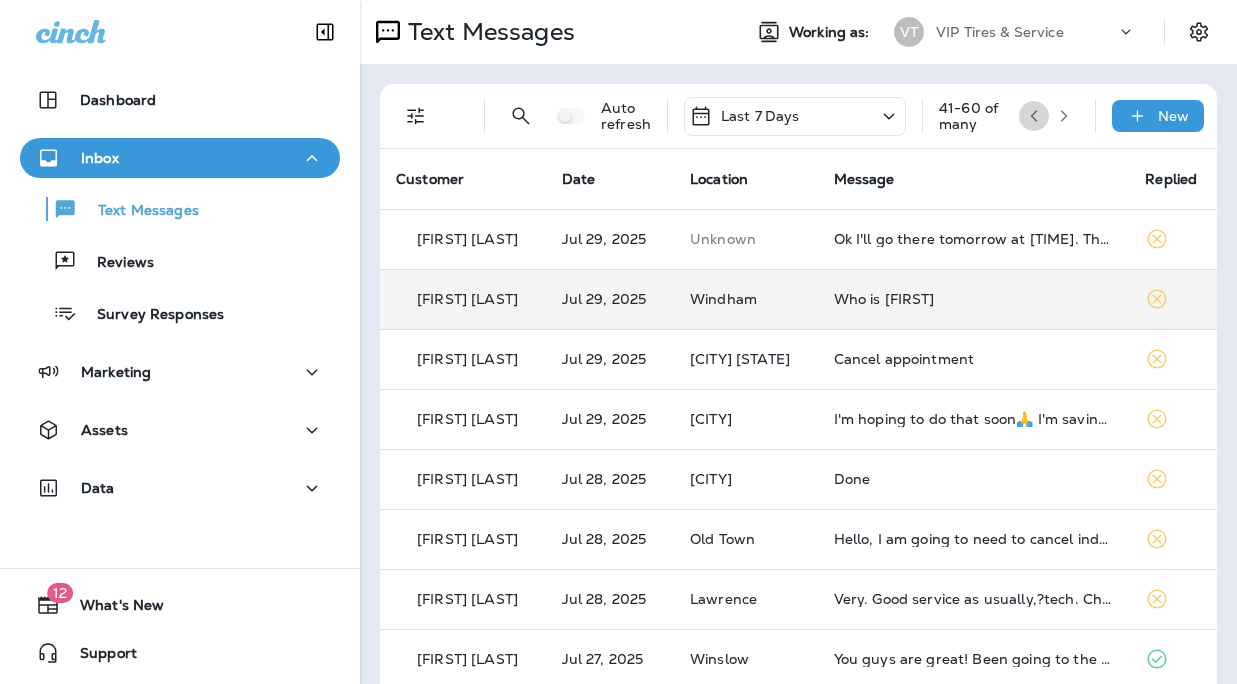 click 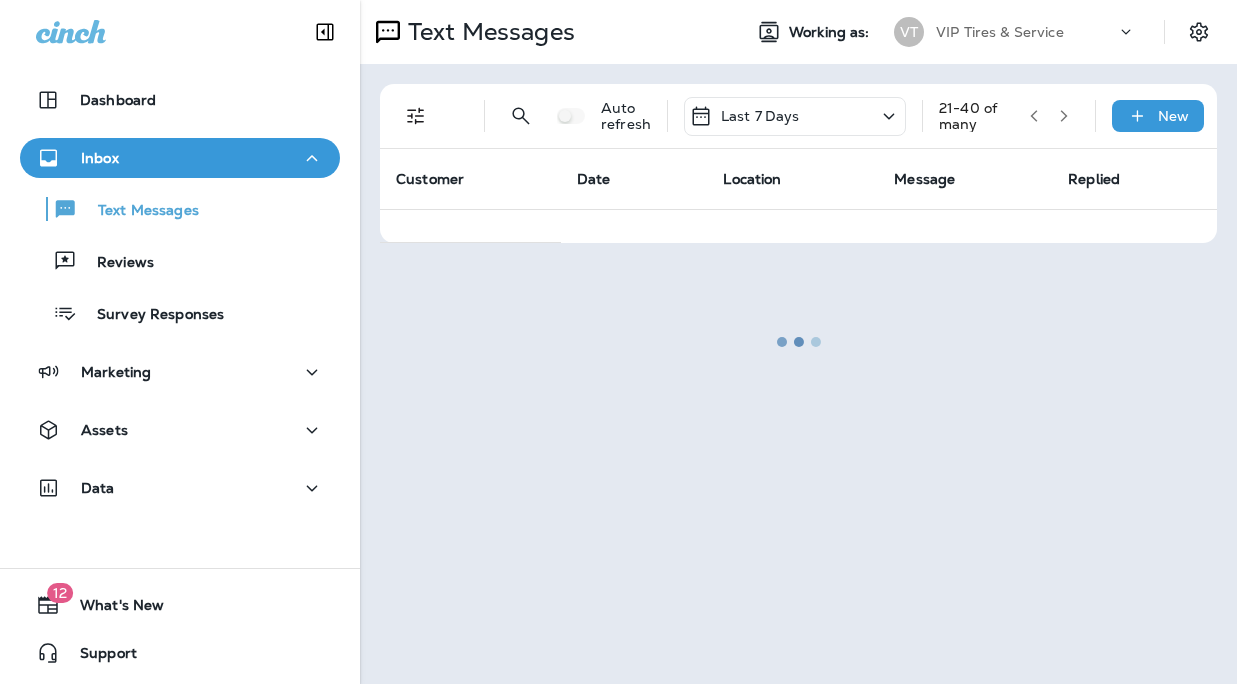 click at bounding box center (798, 342) 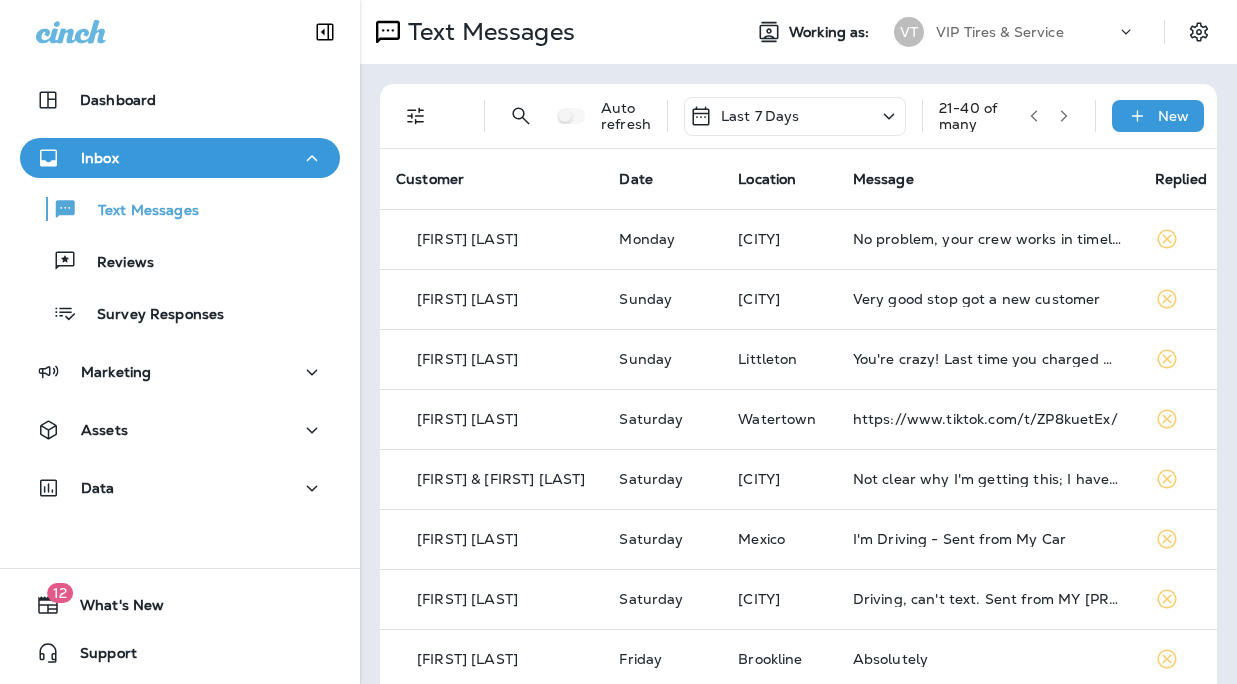click 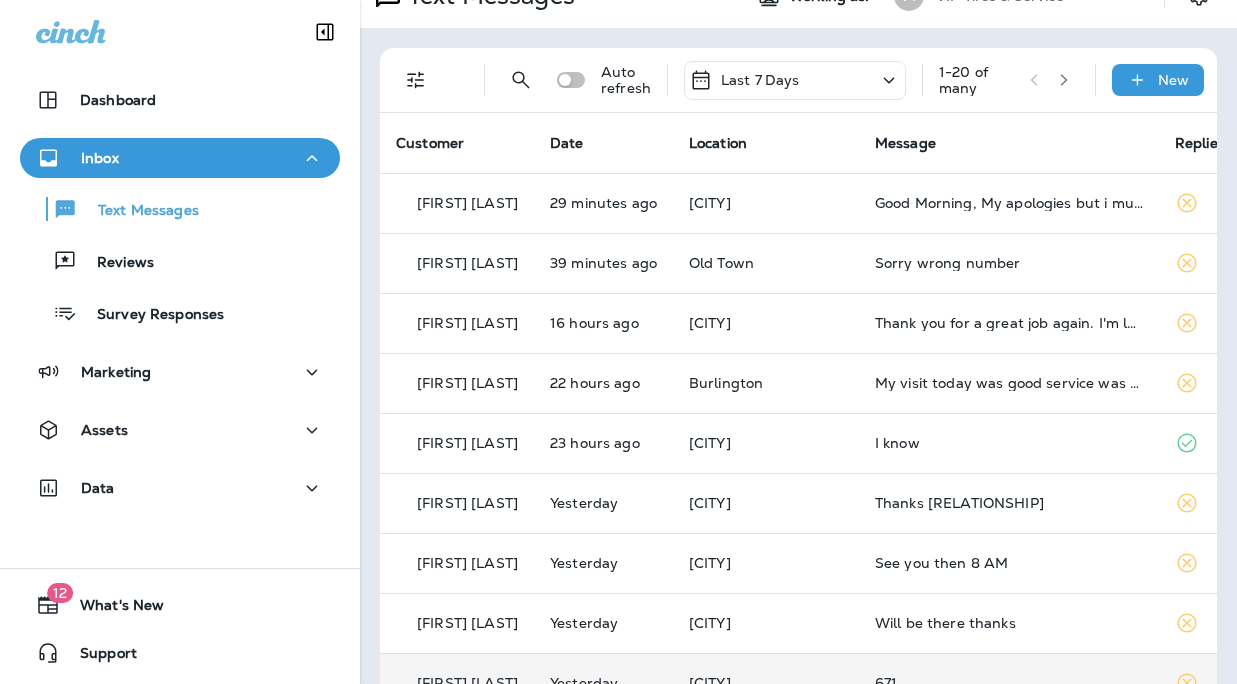 scroll, scrollTop: 0, scrollLeft: 0, axis: both 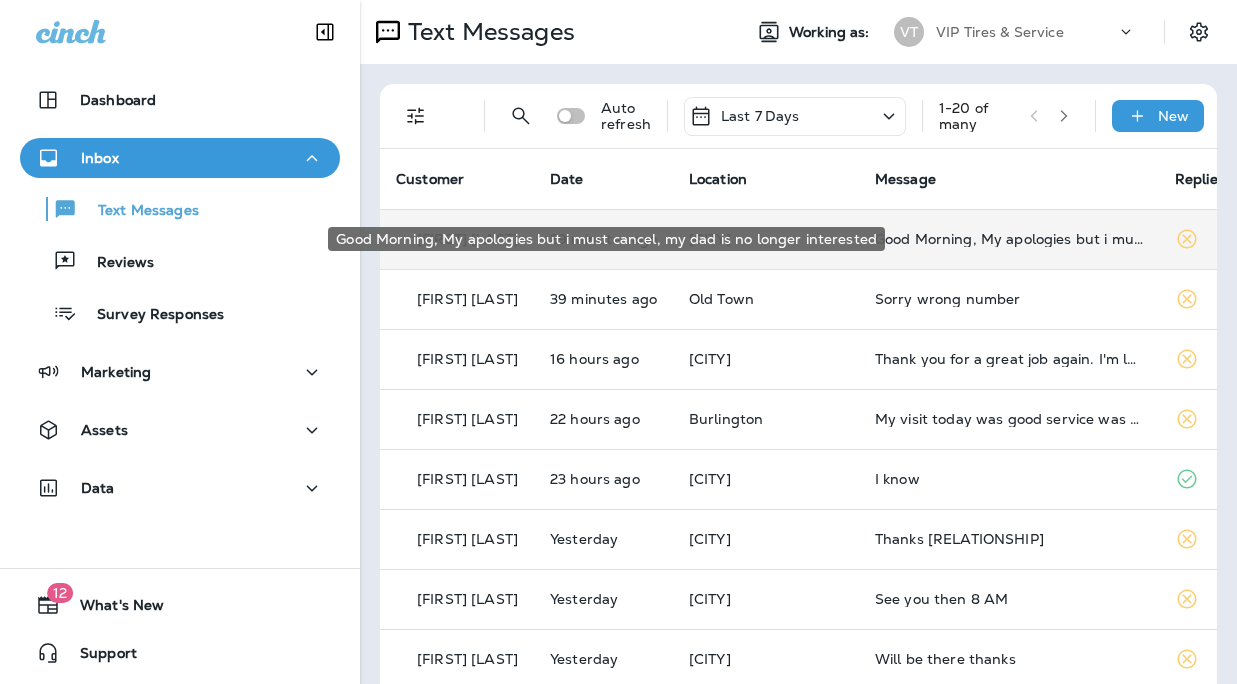 click on "Good Morning,
My apologies but i must cancel, my dad is no longer interested" at bounding box center [1009, 239] 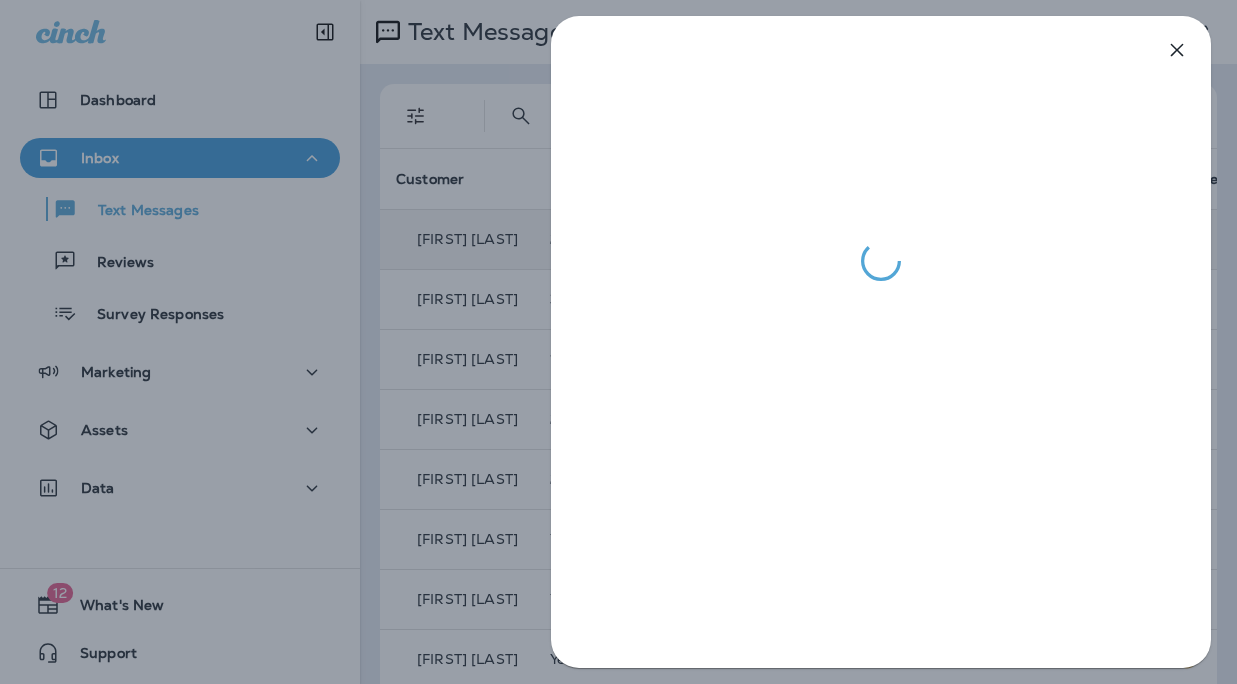 click 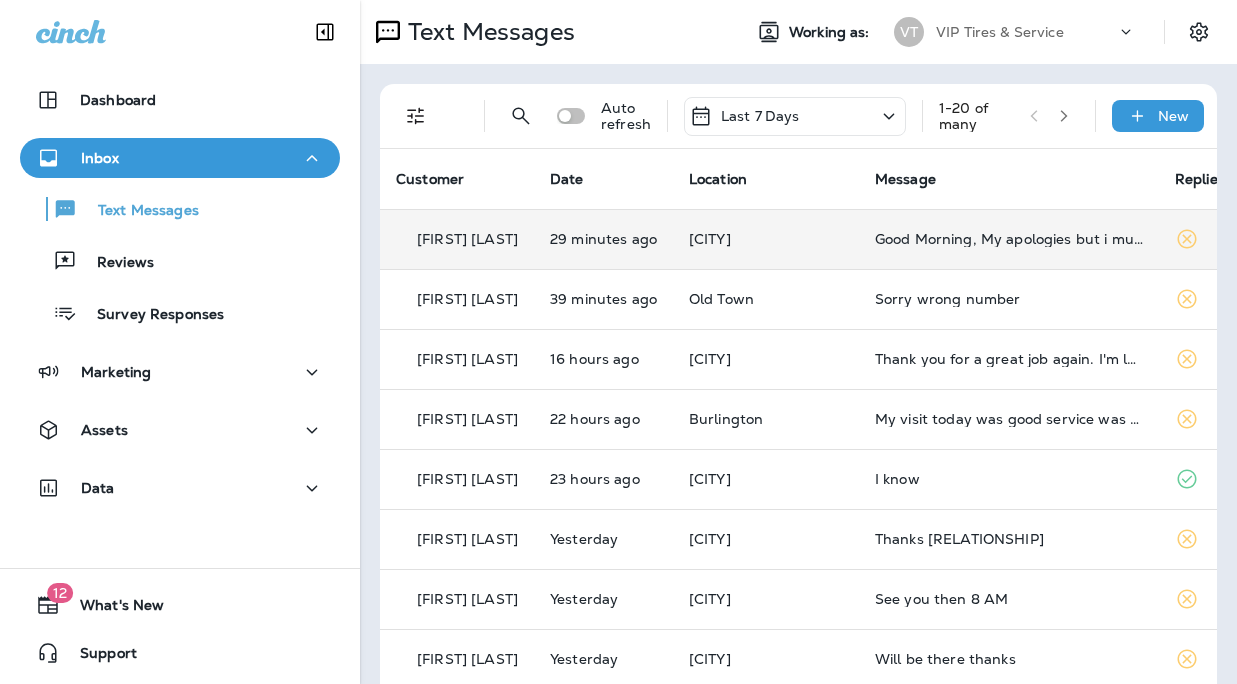 click on "Good Morning,
My apologies but i must cancel, my dad is no longer interested" at bounding box center [1009, 239] 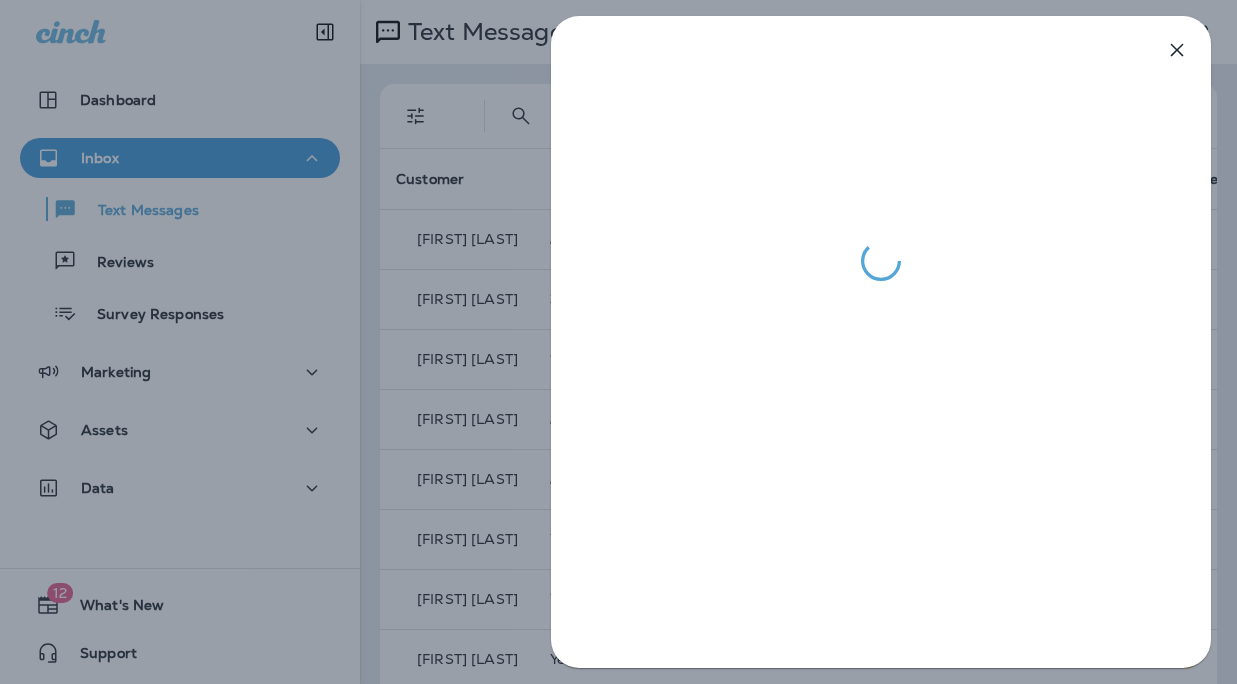 click 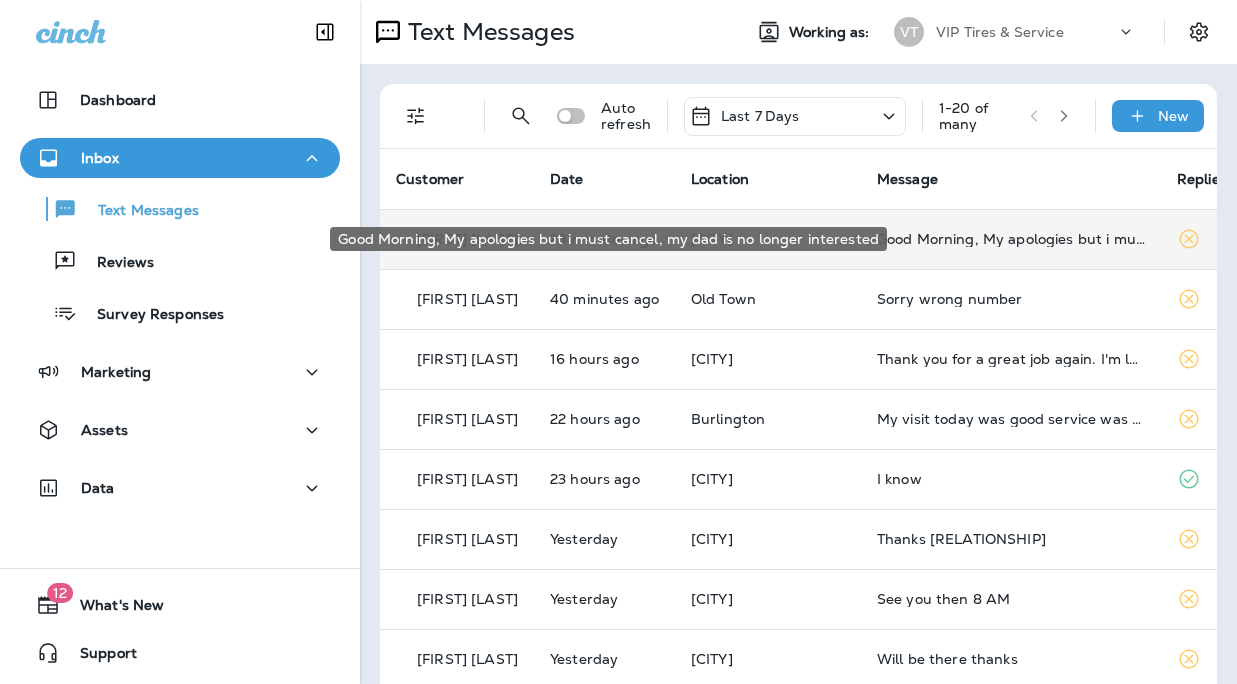 click on "Good Morning,
My apologies but i must cancel, my dad is no longer interested" at bounding box center [1011, 239] 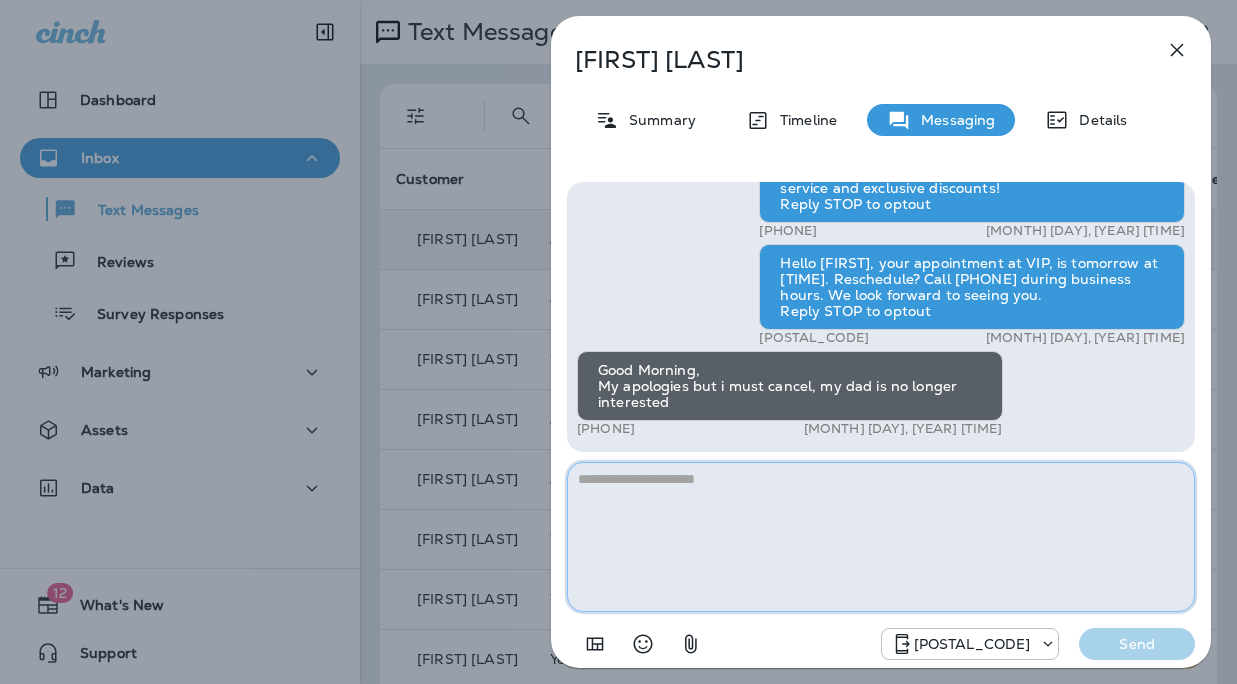 drag, startPoint x: 575, startPoint y: 488, endPoint x: 621, endPoint y: 483, distance: 46.270943 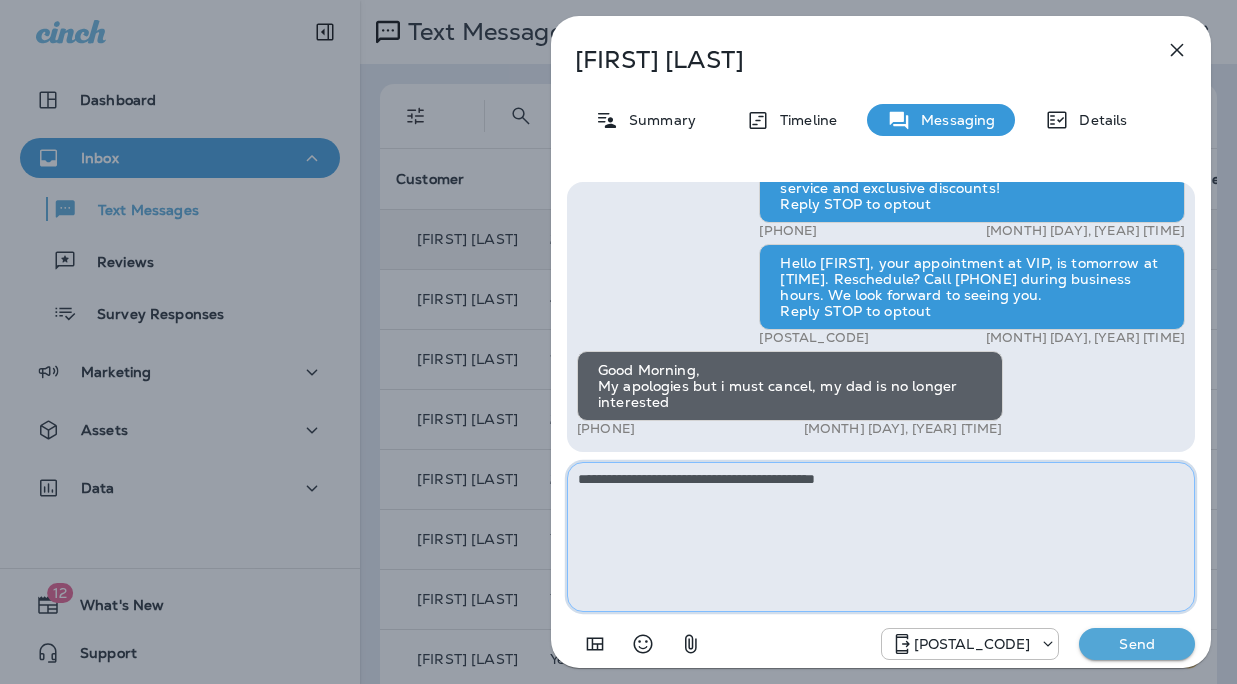 type on "**********" 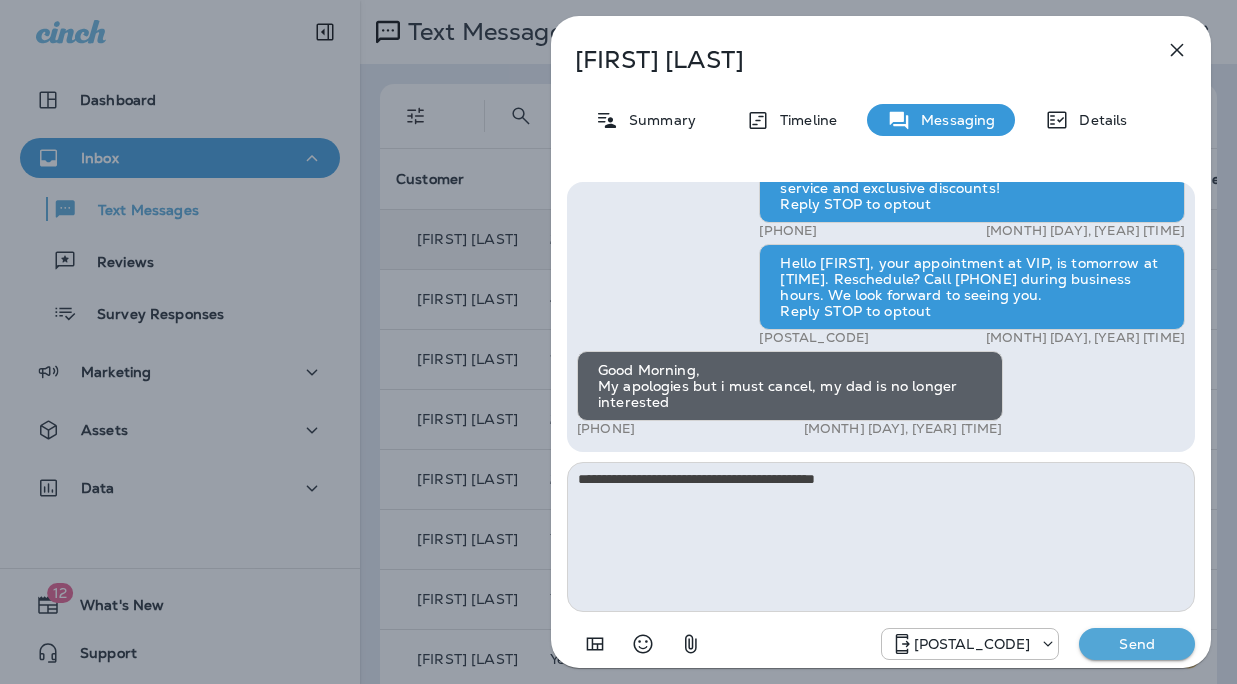 click on "Send" at bounding box center [1137, 644] 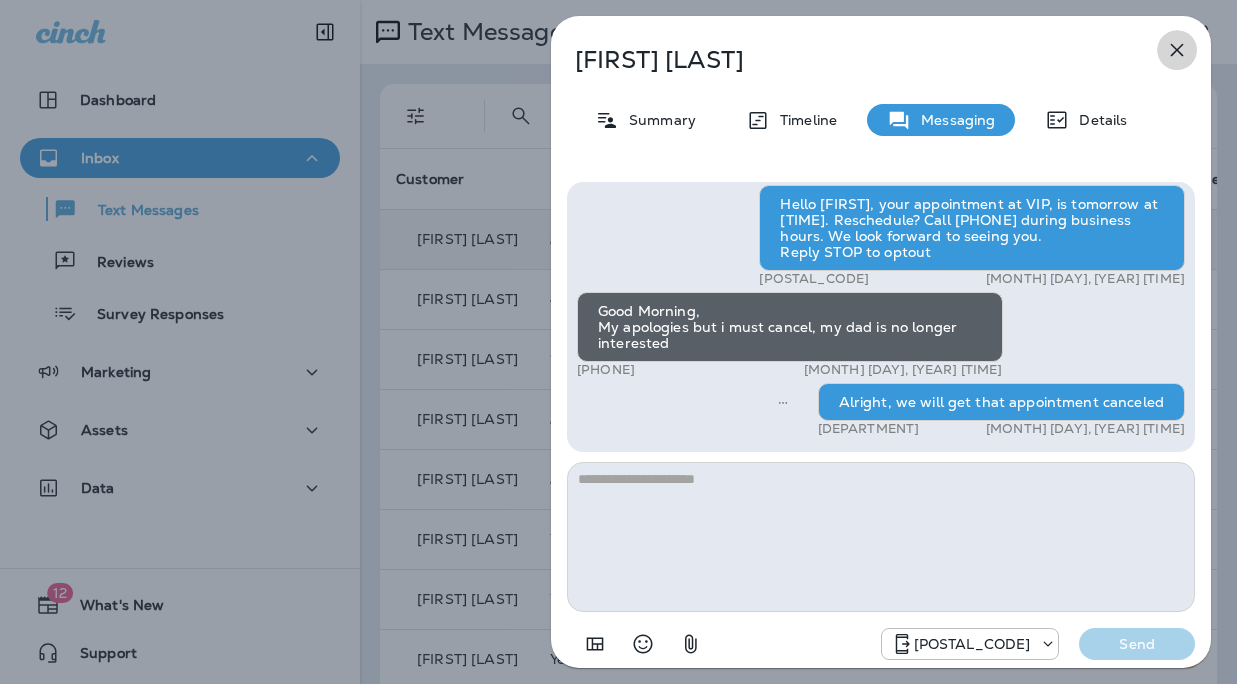 click 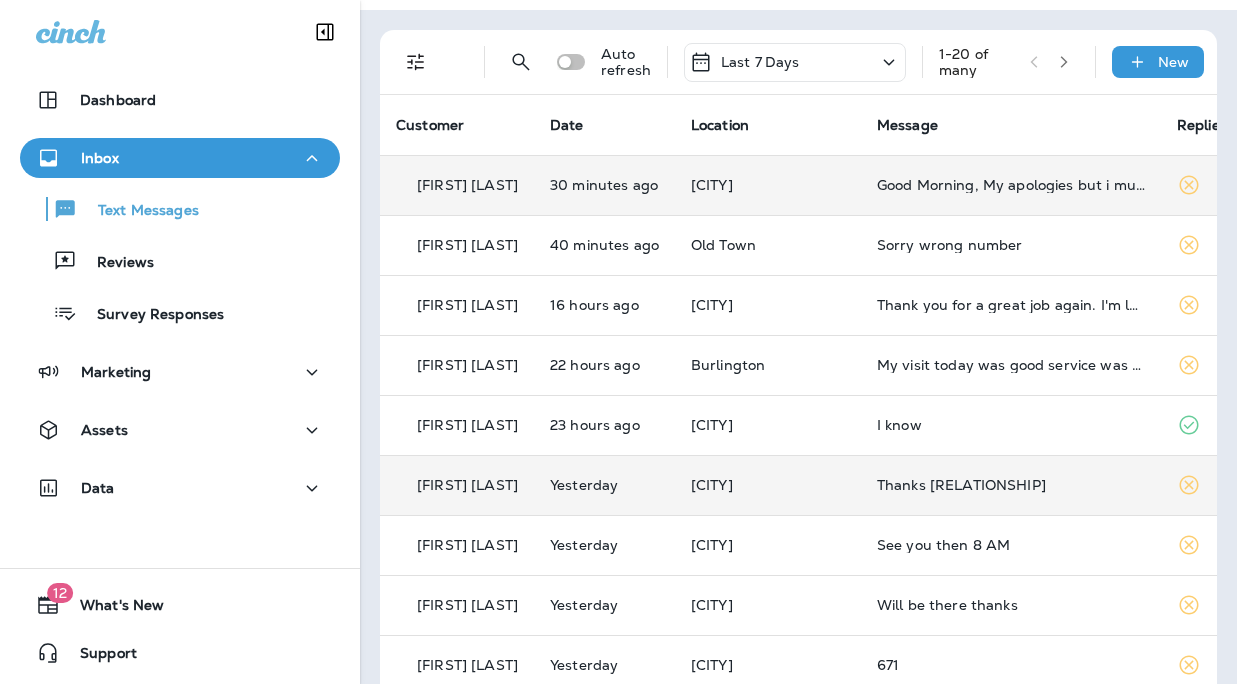 scroll, scrollTop: 100, scrollLeft: 0, axis: vertical 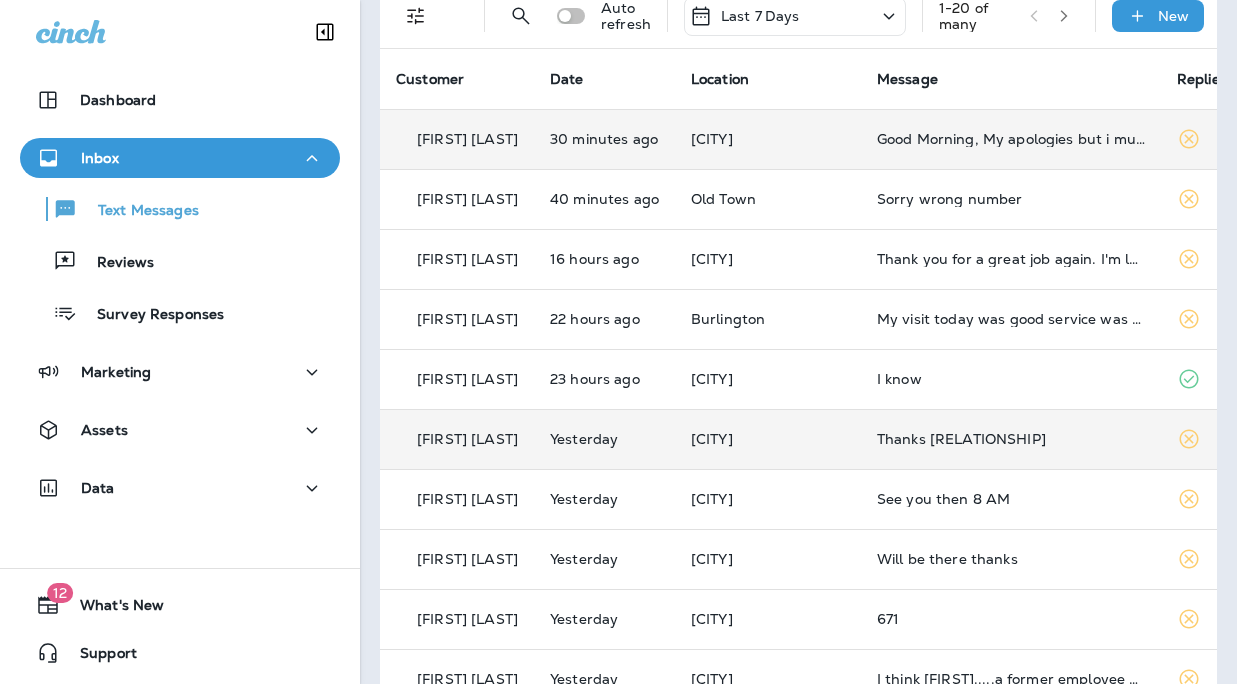 click on "Thanks [RELATIONSHIP]" at bounding box center [1011, 439] 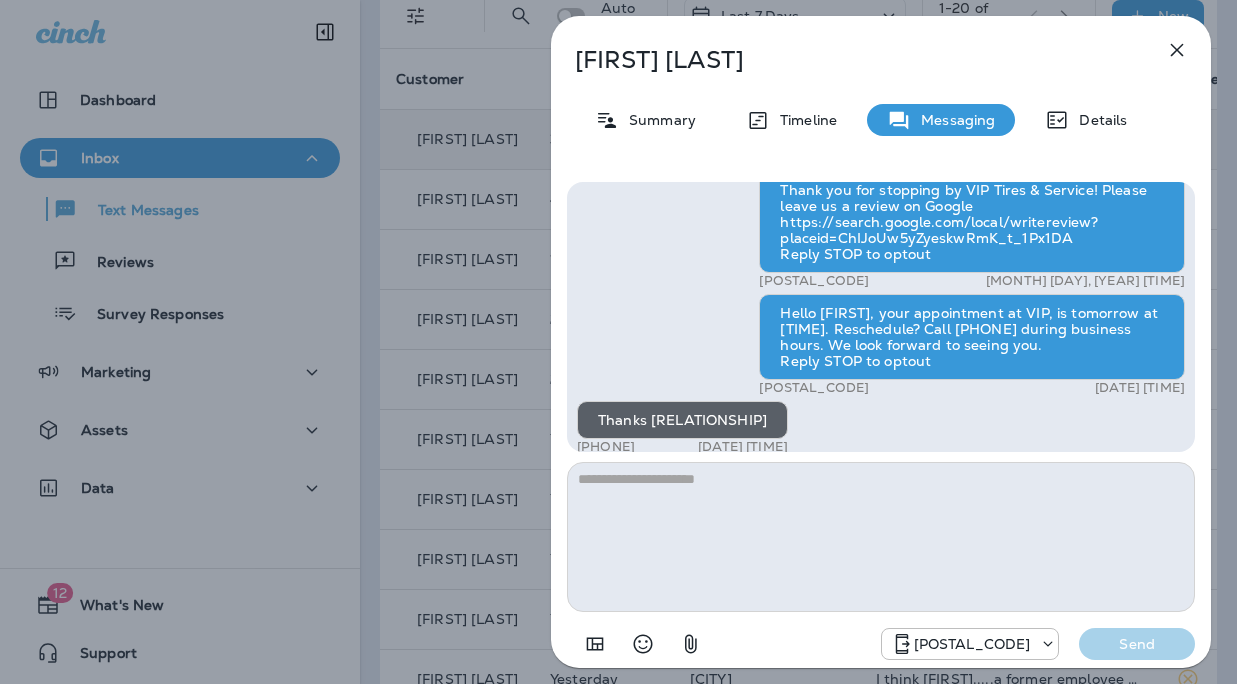 scroll, scrollTop: 0, scrollLeft: 0, axis: both 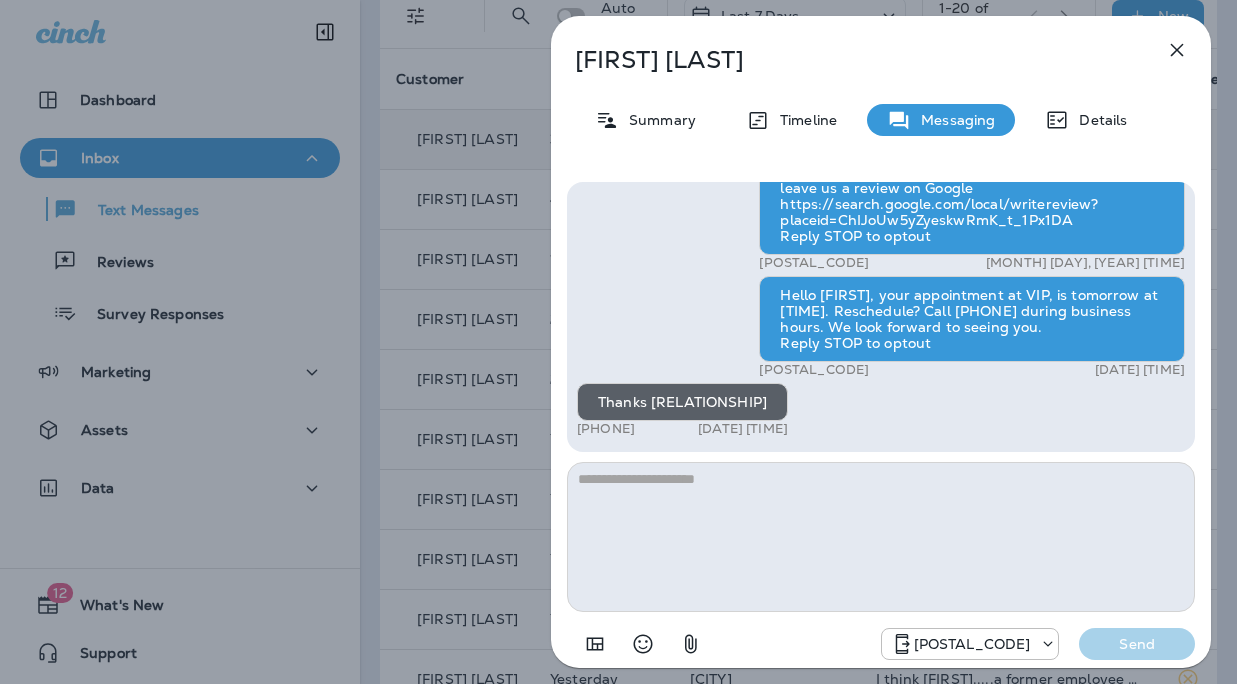 click 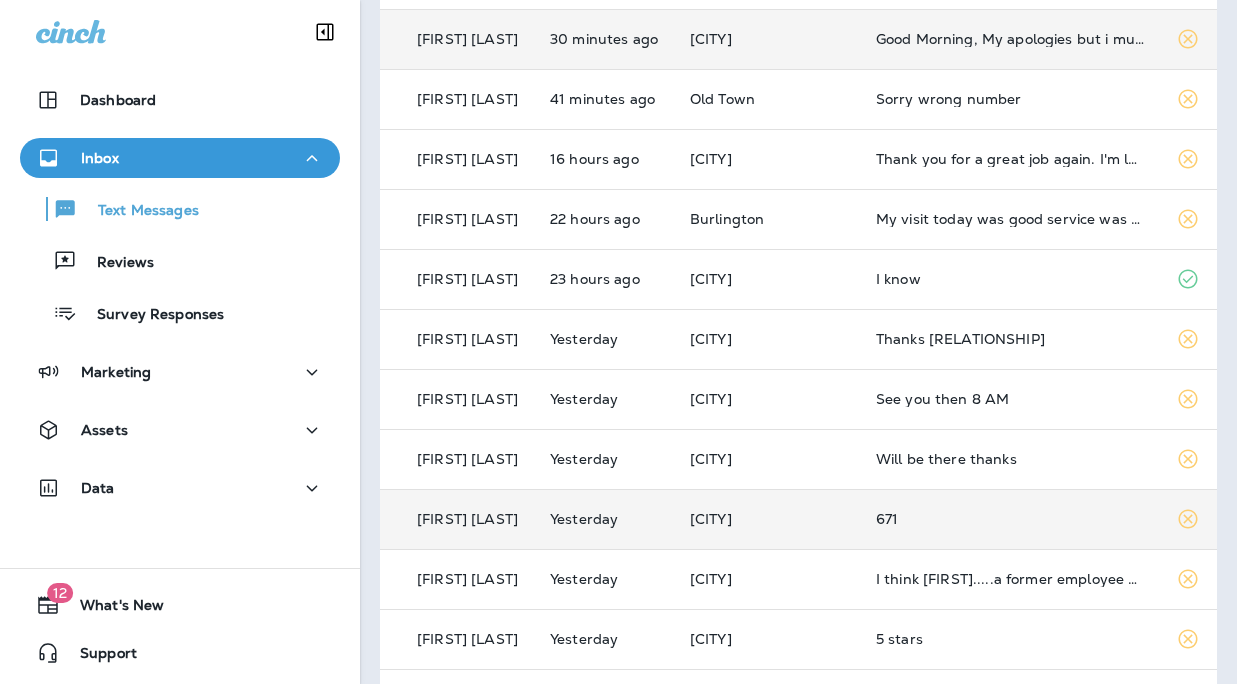 scroll, scrollTop: 300, scrollLeft: 0, axis: vertical 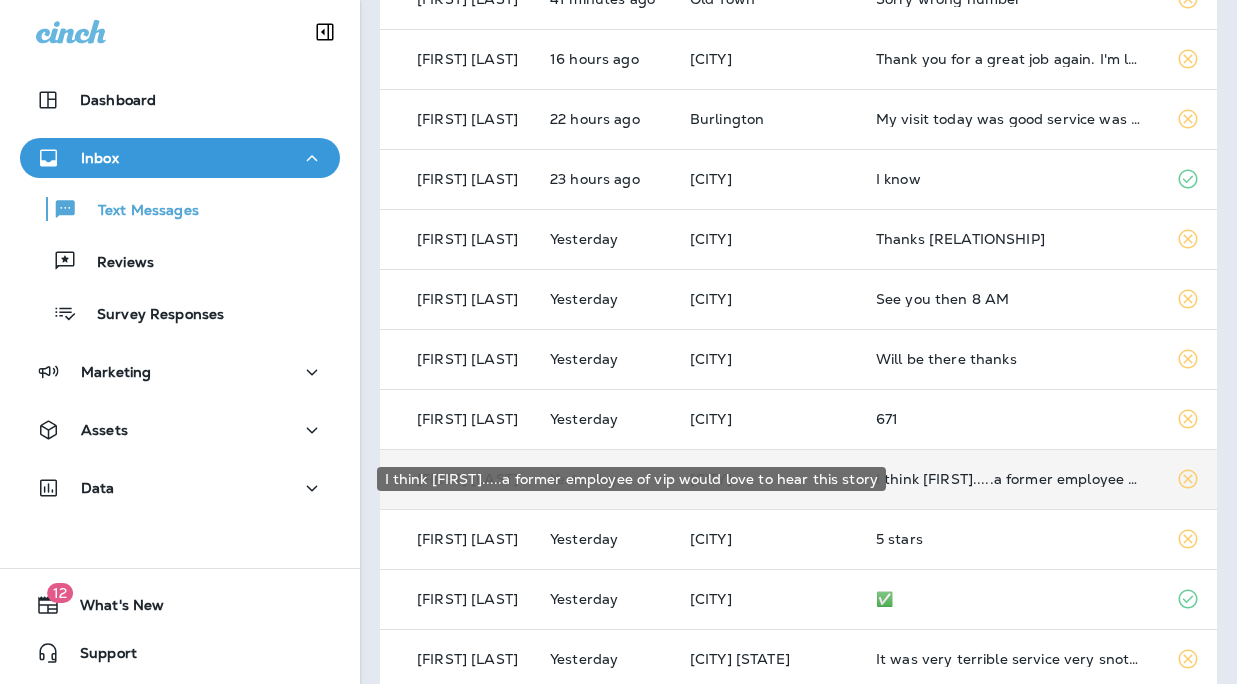 click on "I think [FIRST].....a former employee of vip would love to hear this story" at bounding box center [1010, 479] 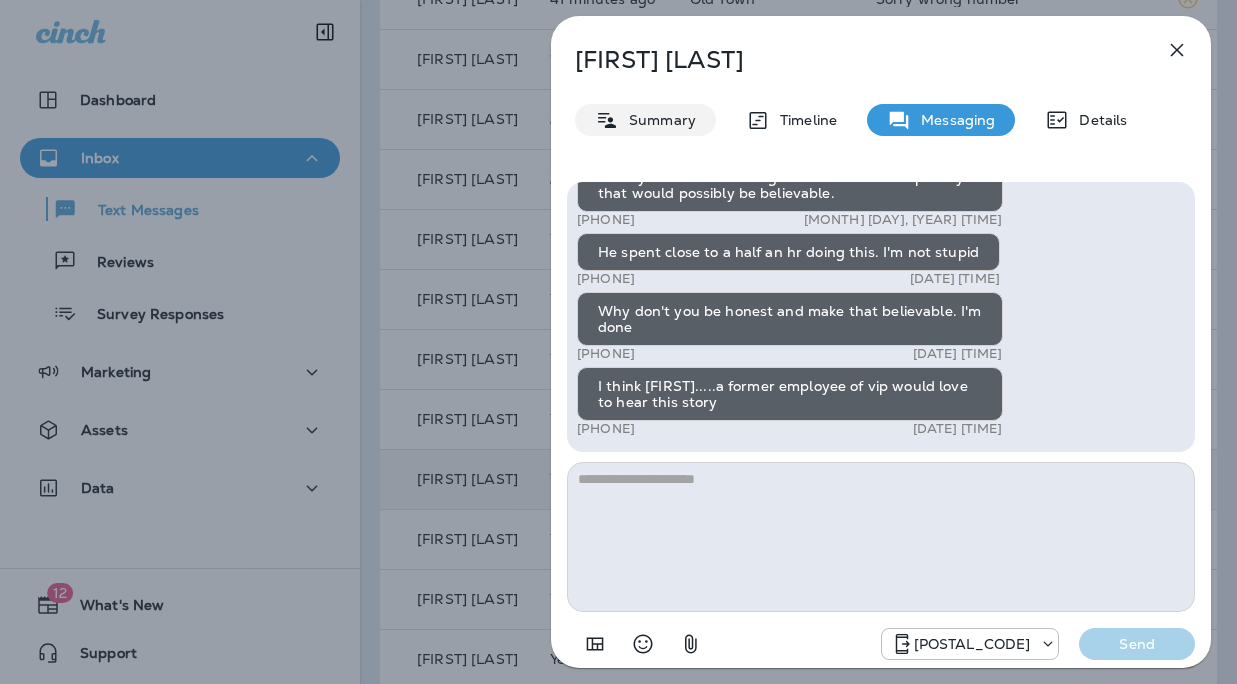 click on "Summary" at bounding box center [657, 120] 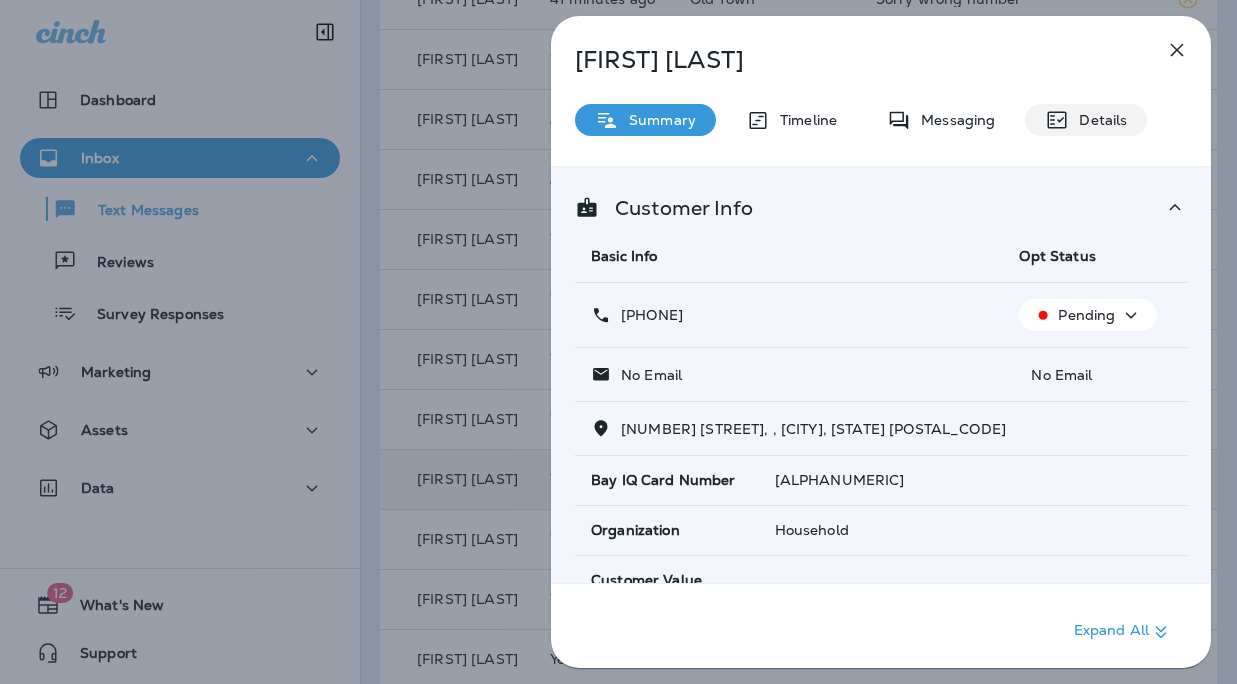 click on "Details" at bounding box center [1098, 120] 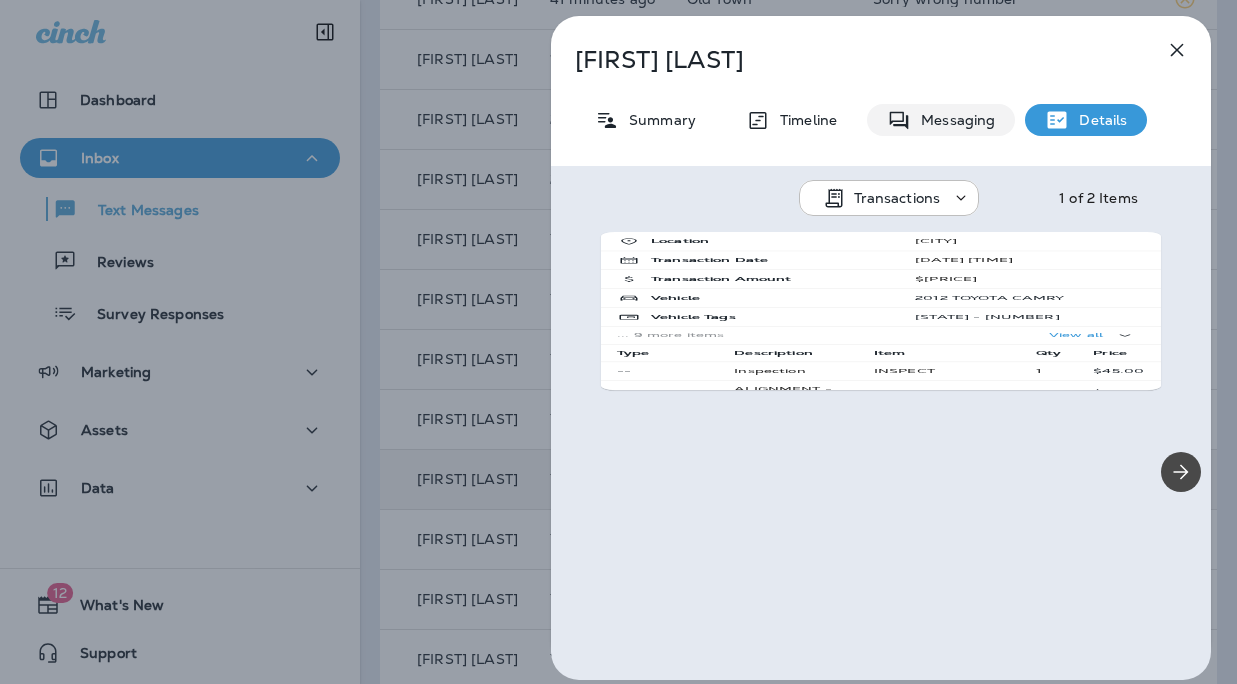 click on "Messaging" at bounding box center (953, 120) 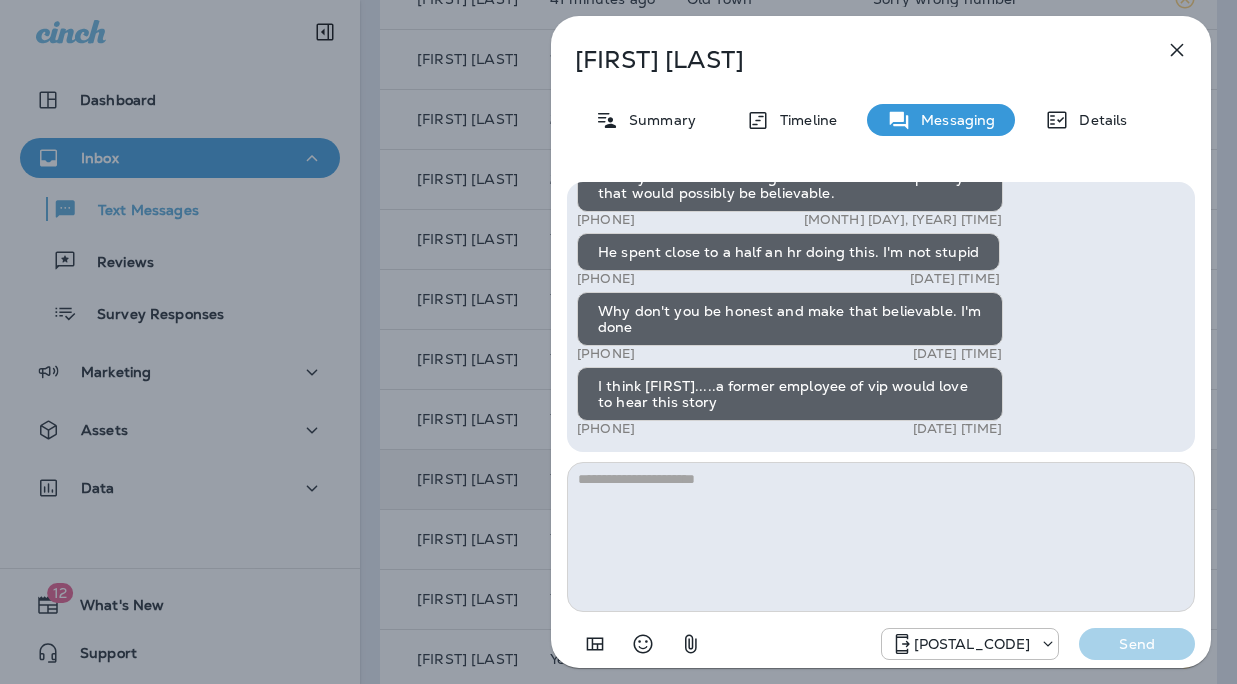 click 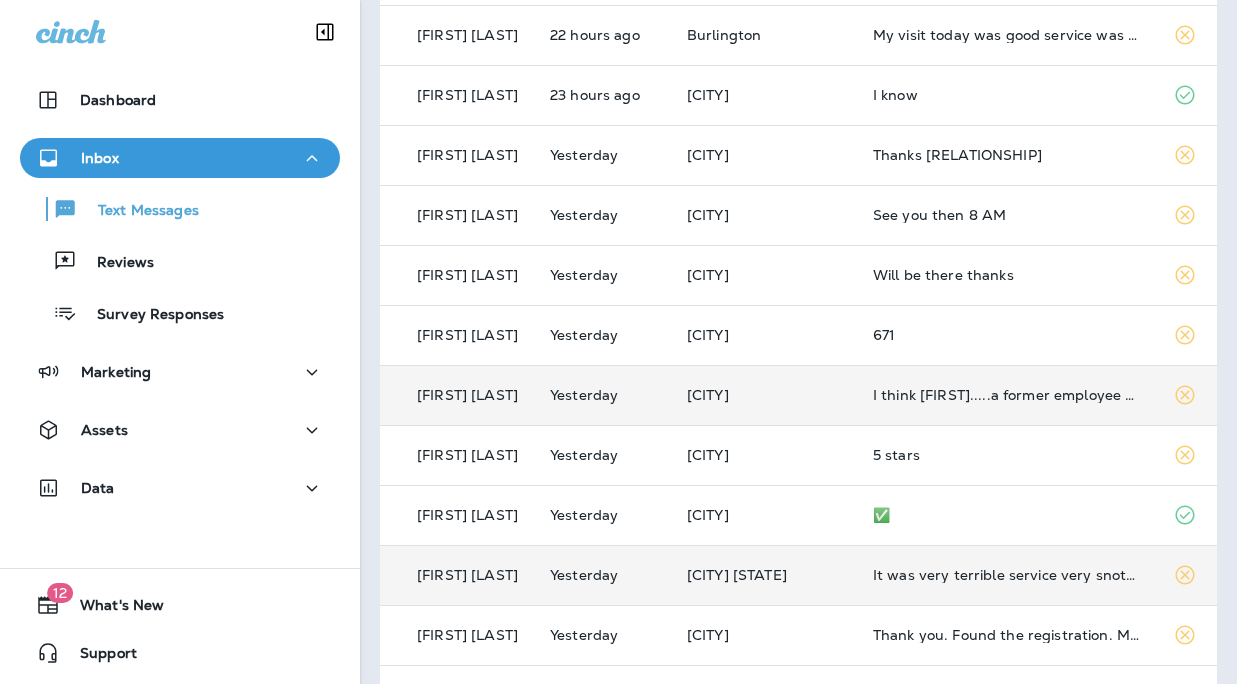 scroll, scrollTop: 500, scrollLeft: 0, axis: vertical 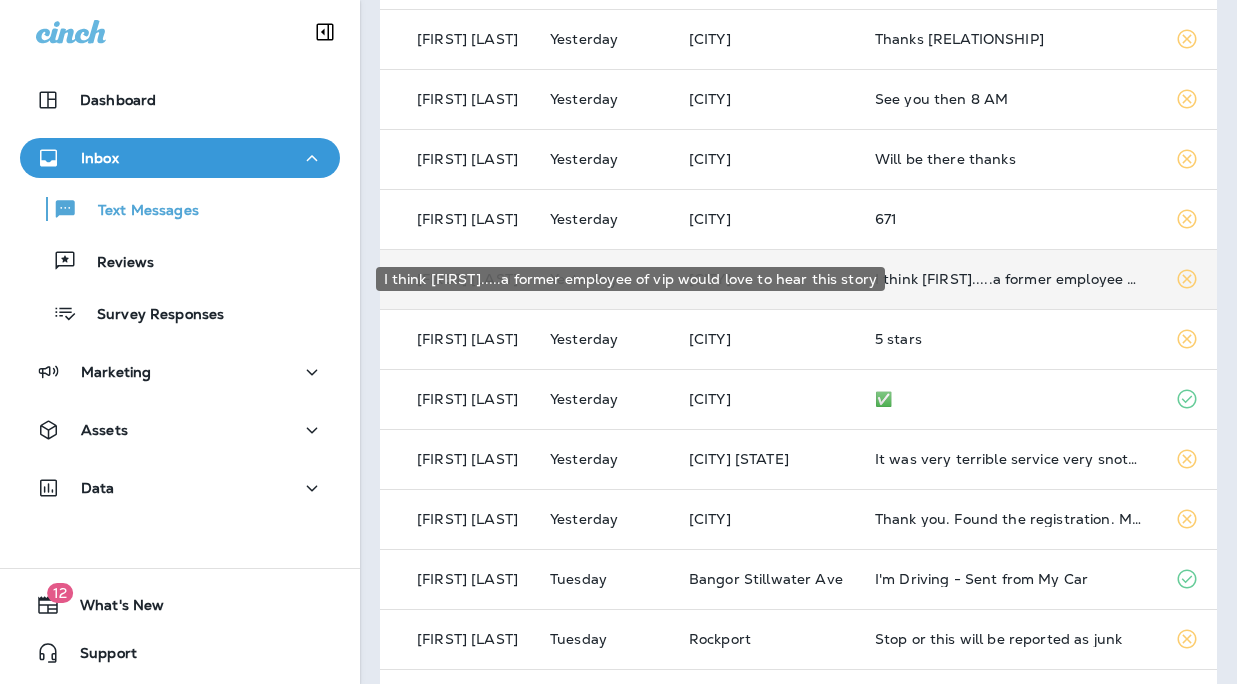 click on "I think [FIRST].....a former employee of vip would love to hear this story" at bounding box center (1009, 279) 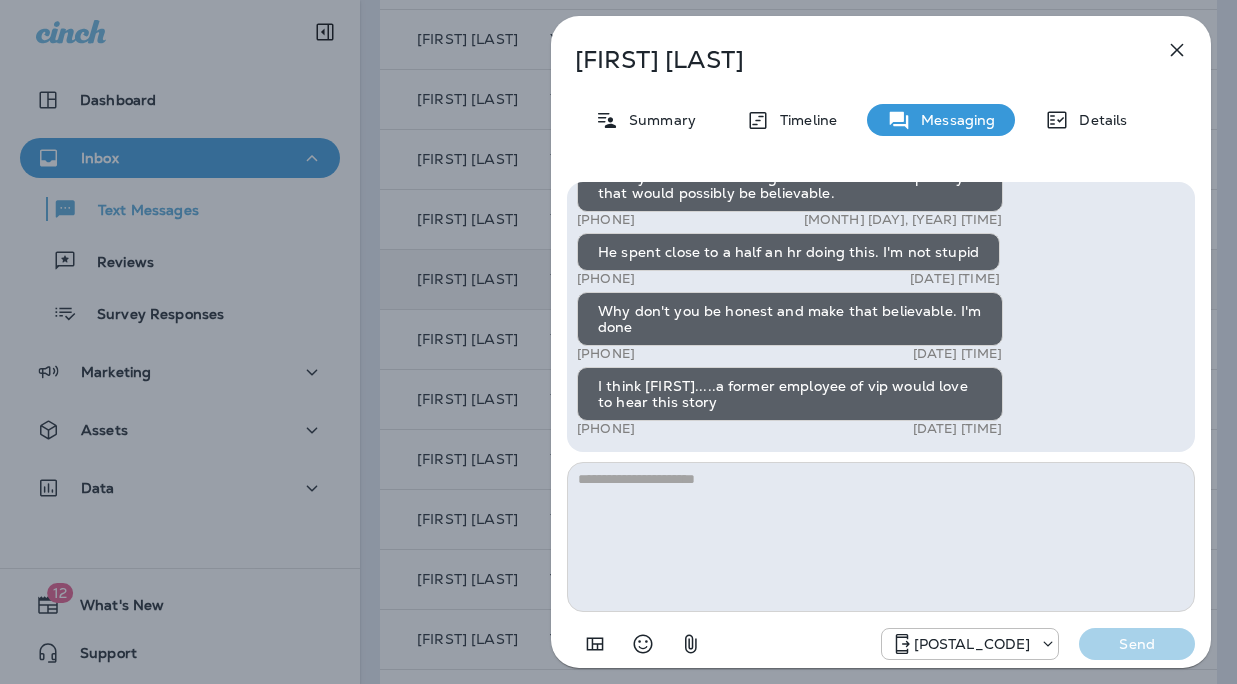 click on "[NUMBER] [MONTH] [DAY], [YEAR] [TIME]   Hi [FIRST]! Thank you for choosing VIP Tires & Service. Could you take 30 seconds to leave us a review using the following link?https://search.google.com/local/writereview?placeid=ChIJ8TFUGyl14okRbntud7dq-FU
Reply STOP to optout [NUMBER] [MONTH] [DAY], [YEAR] [TIME] [PHONE] [MONTH] [DAY], [YEAR] [TIME] I appreciate the AAA discount however. I am disabled and my physical ability is limited. The ca4 had been sitting since [MONTH] [YEAR], so I understand the license was difficult, I will give you a nasty review on Facebook, and see if it goes viral [PHONE] [MONTH] [DAY], [YEAR] [TIME] If you are going to charge me $[PRICE] please justify it by breaking it down....just saying" at bounding box center (881, 348) 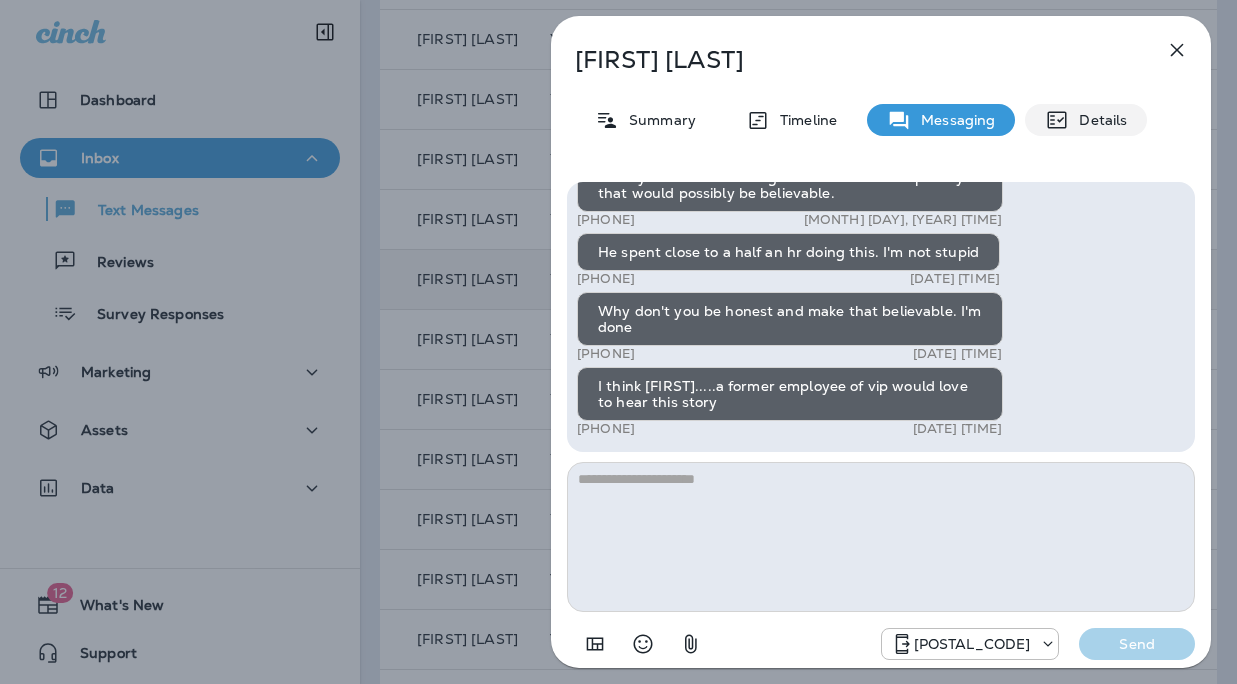 click on "Details" at bounding box center (1098, 120) 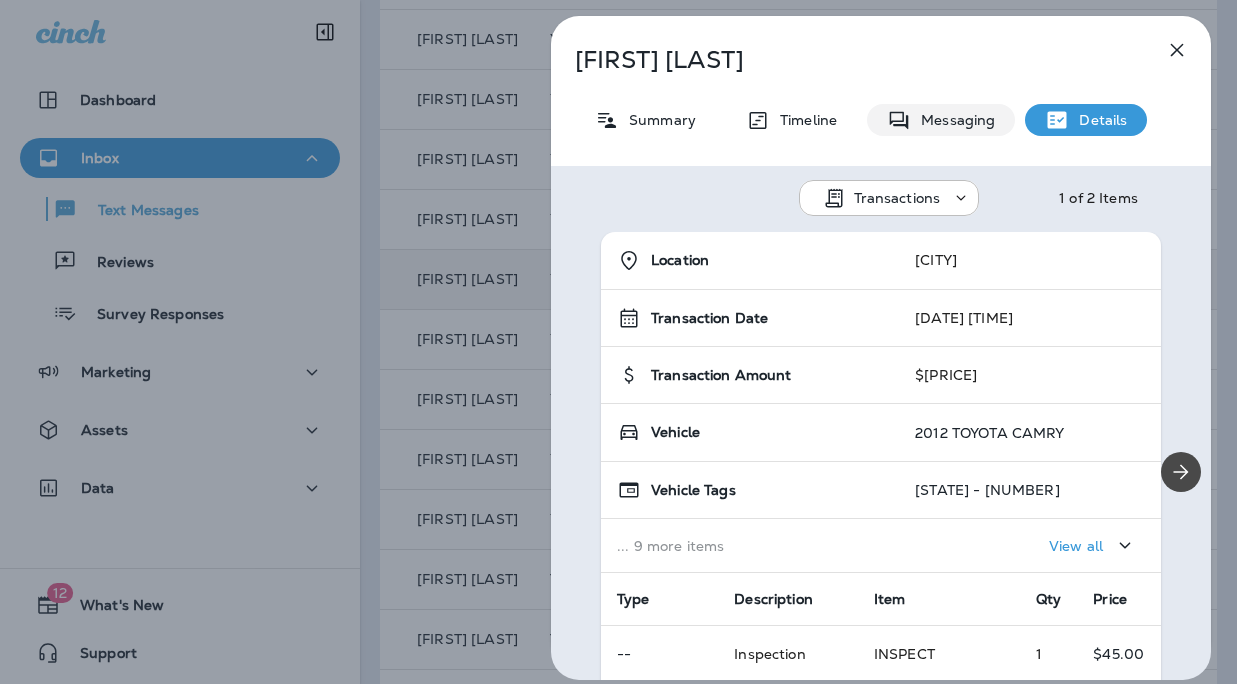 click on "Messaging" at bounding box center [953, 120] 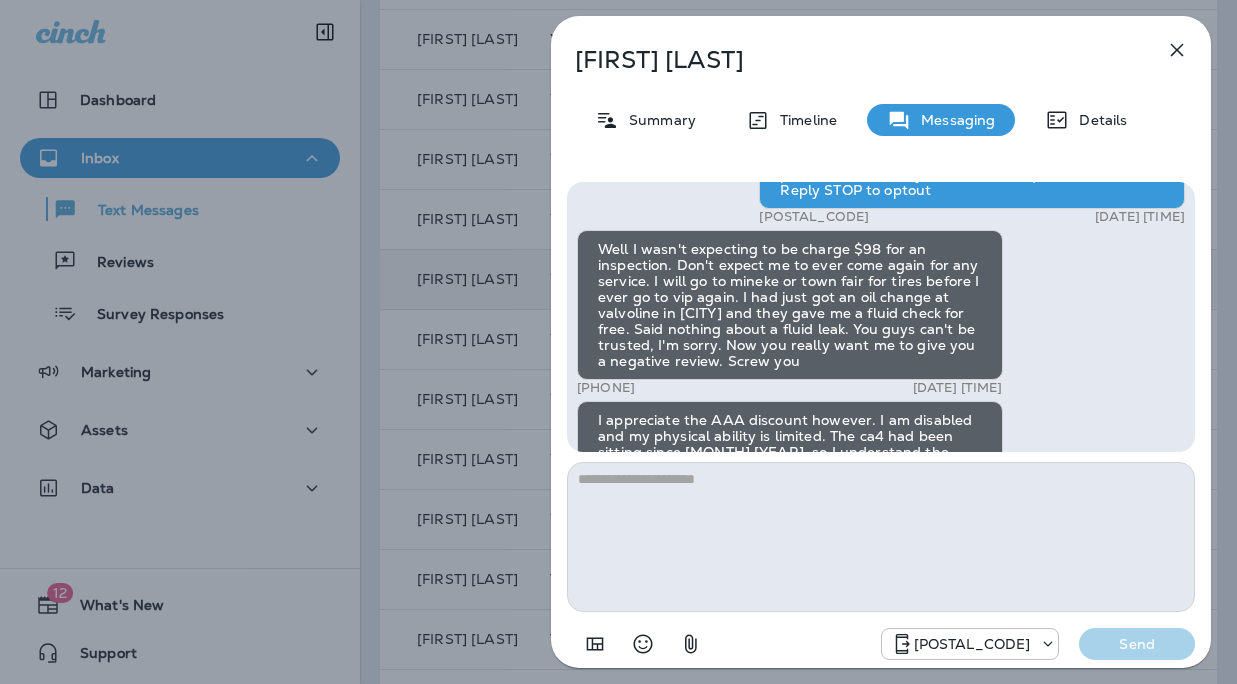 scroll, scrollTop: -300, scrollLeft: 0, axis: vertical 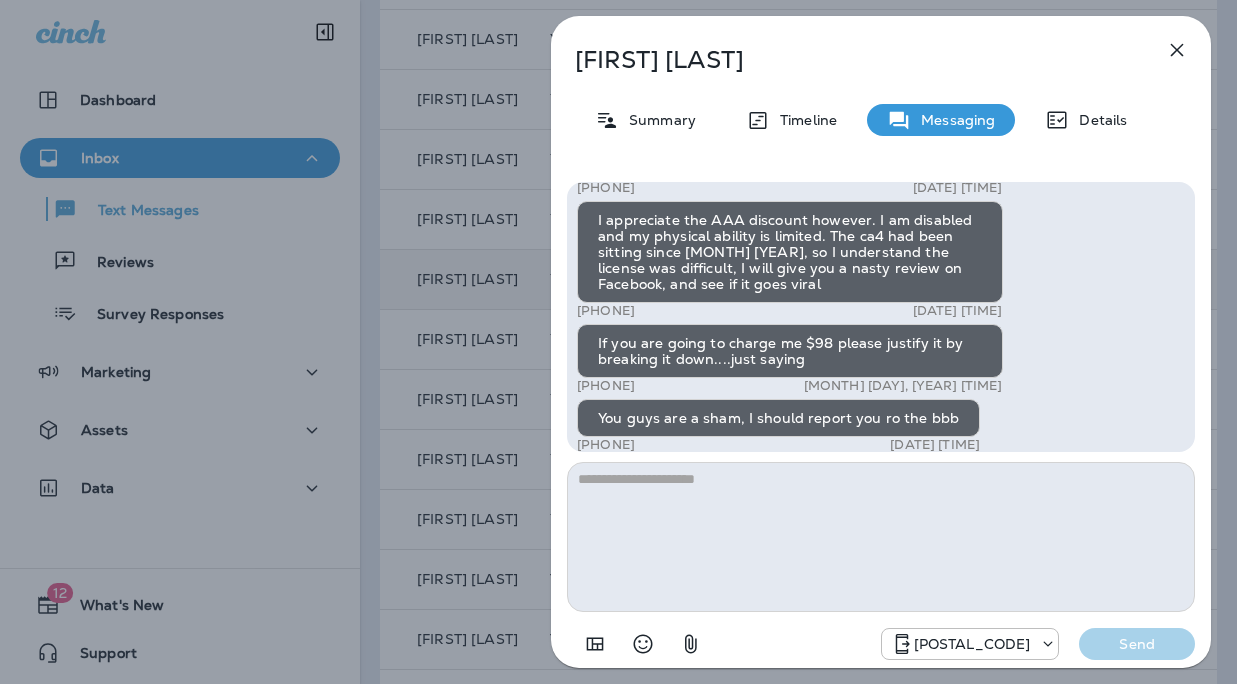 click on "[FIRST] [LAST]" at bounding box center (848, 60) 